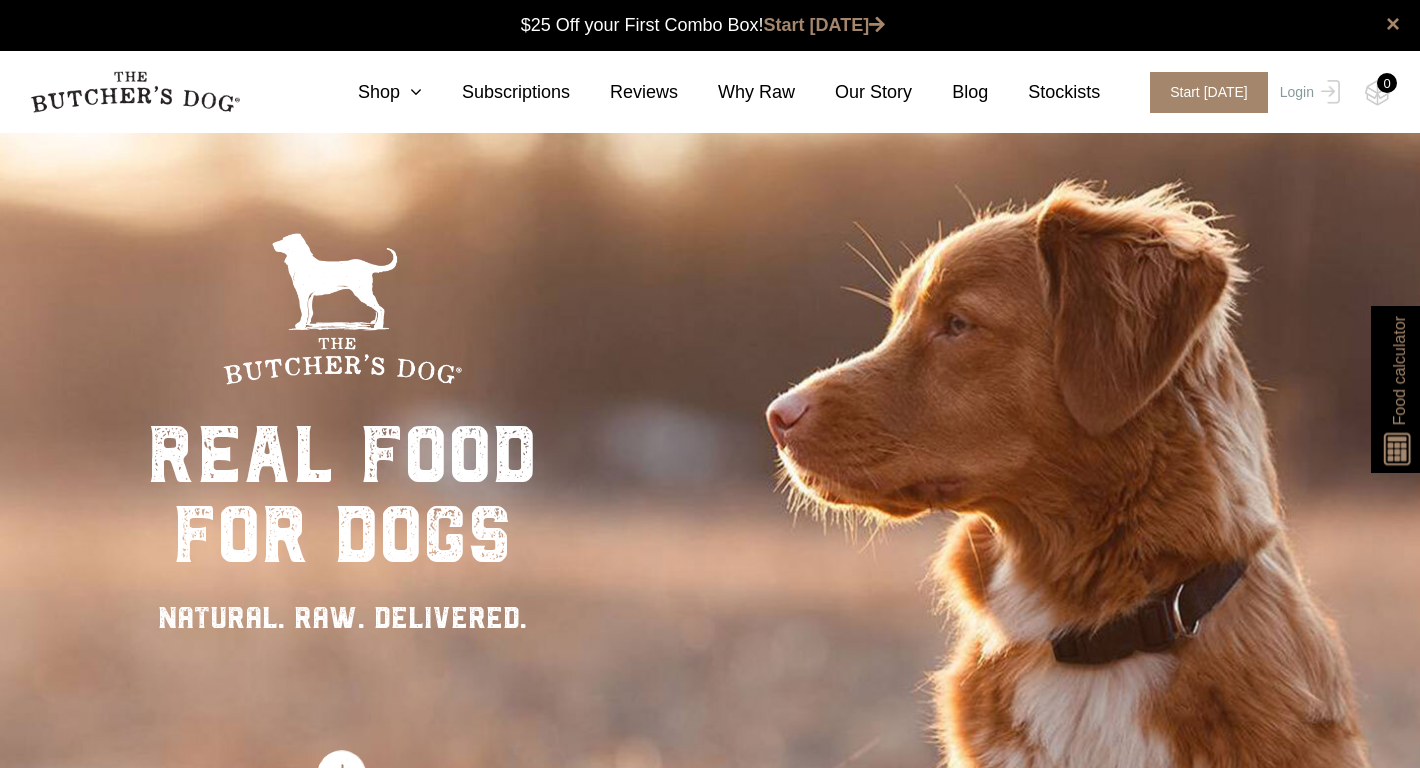 scroll, scrollTop: 1, scrollLeft: 0, axis: vertical 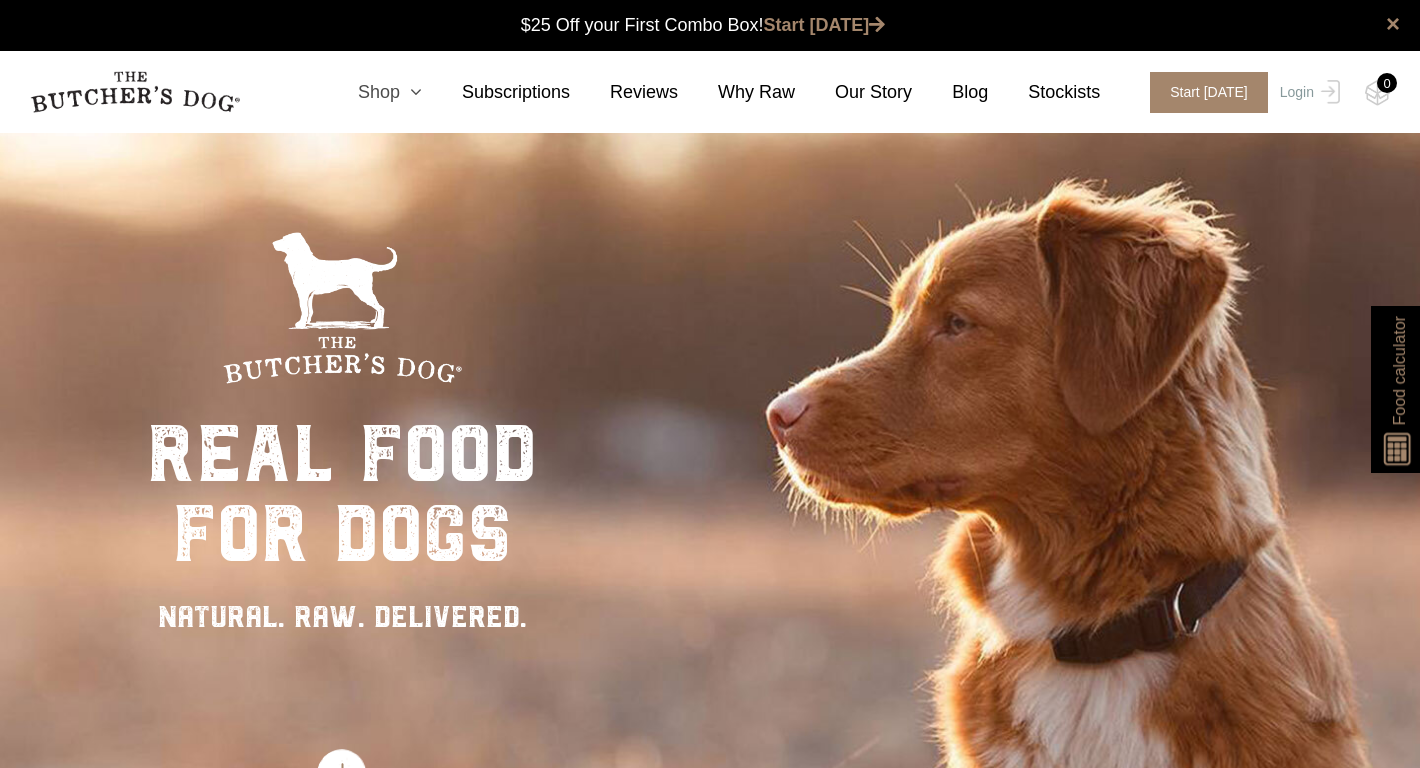 click at bounding box center [411, 92] 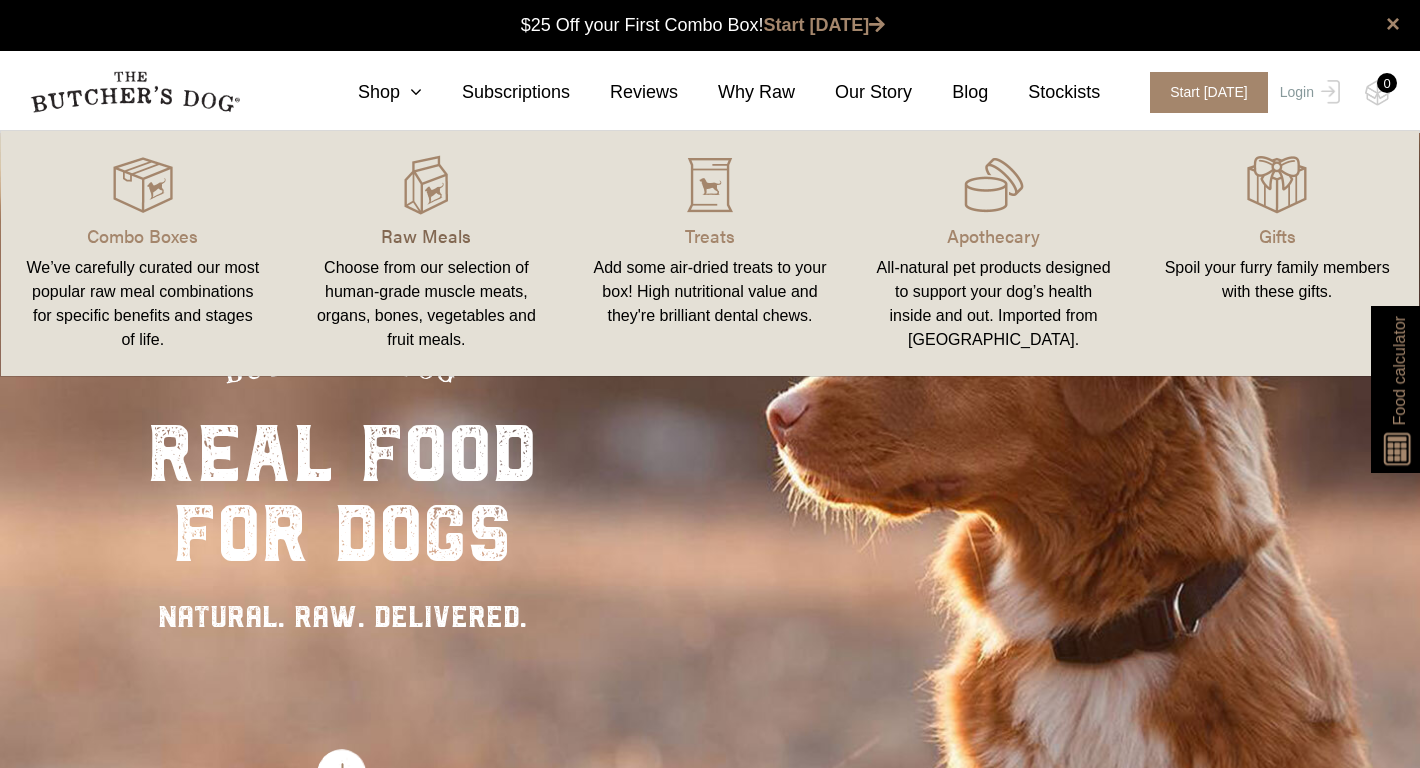 click on "Raw Meals" at bounding box center [427, 235] 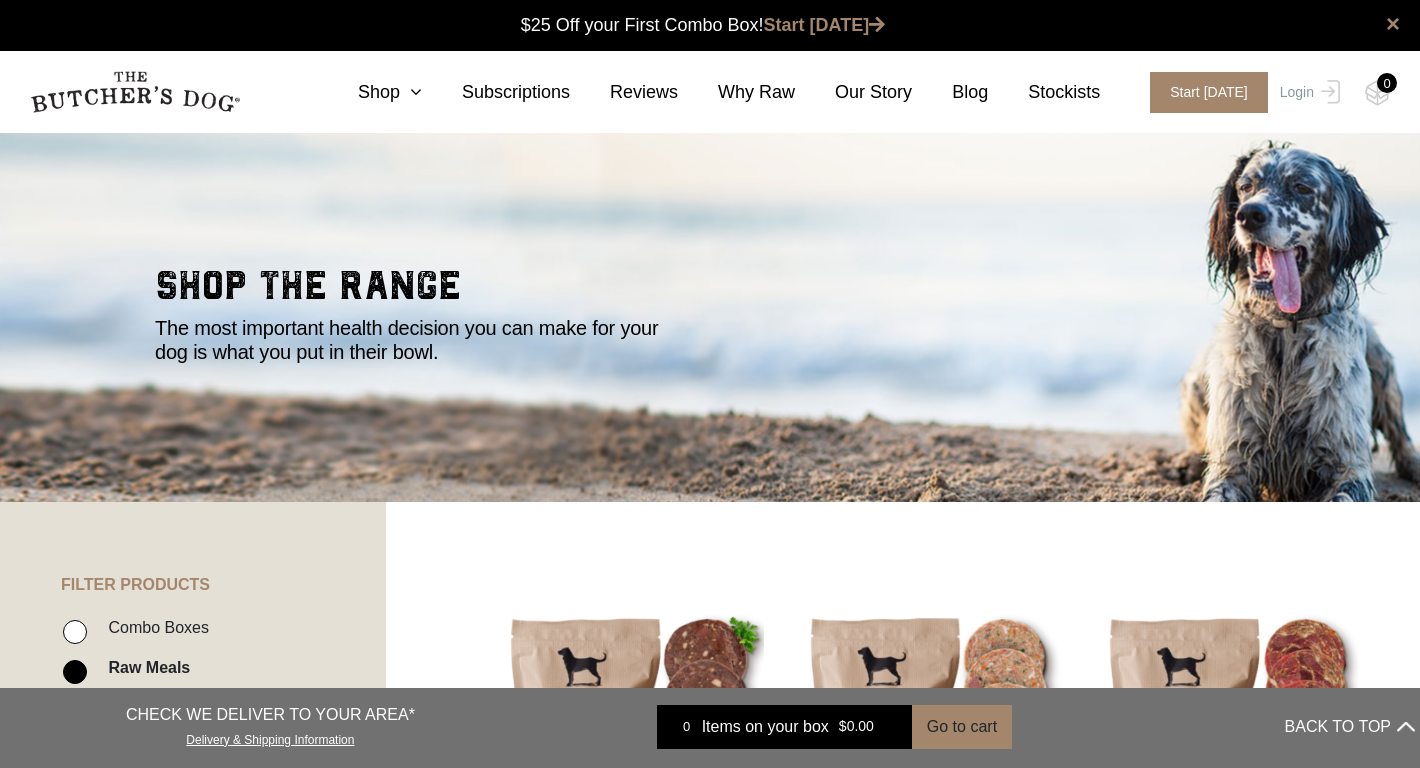 scroll, scrollTop: 392, scrollLeft: 0, axis: vertical 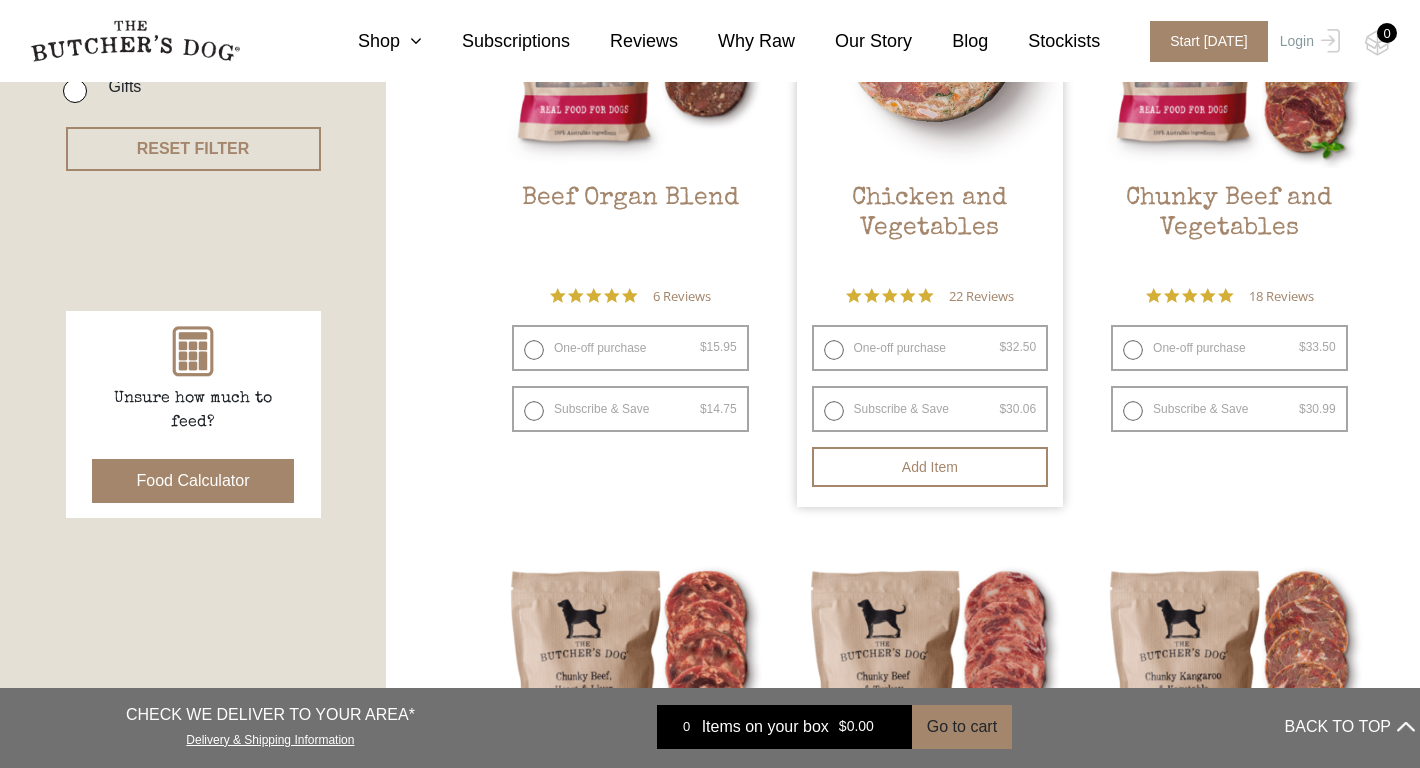click on "One-off purchase  $ 32.50   —  or subscribe and save    7.5%" at bounding box center [930, 348] 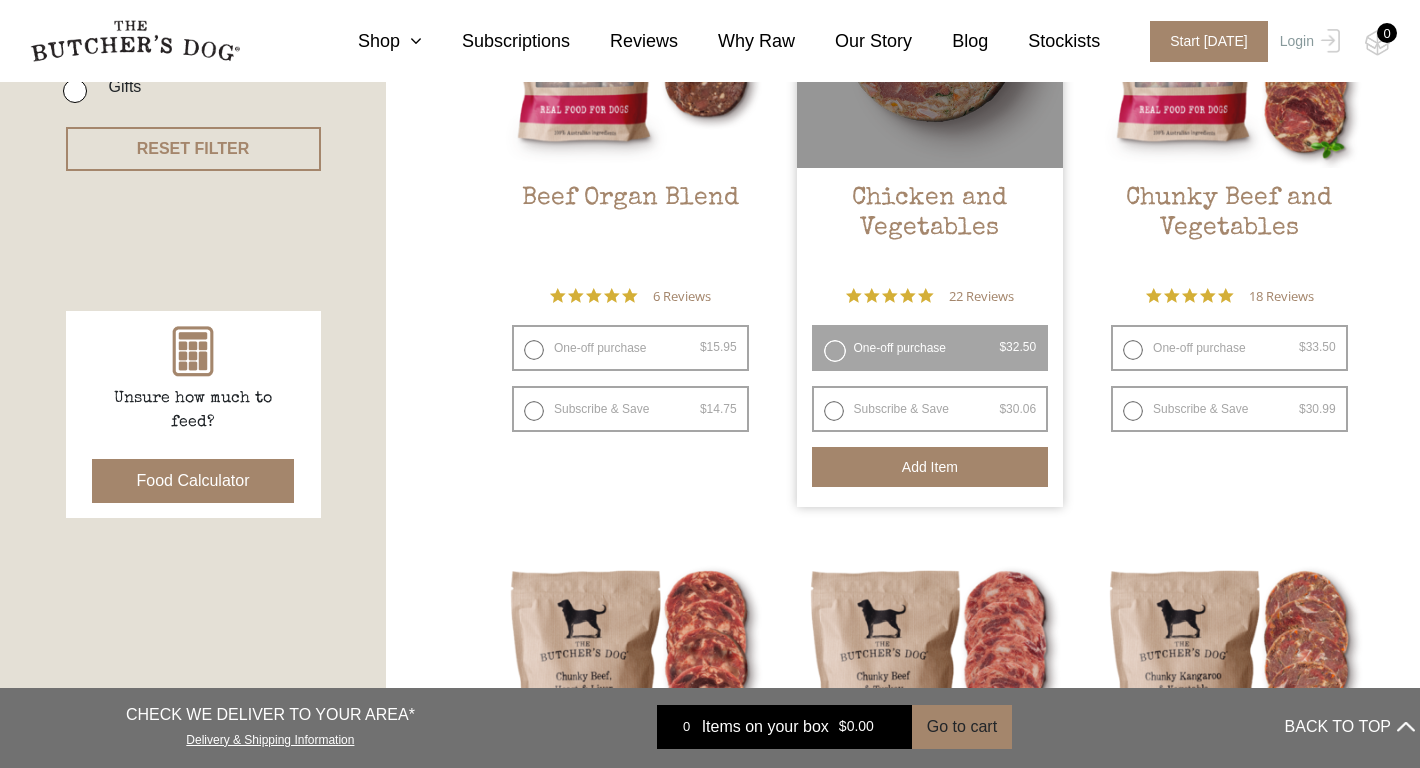 click on "Add item" at bounding box center [930, 467] 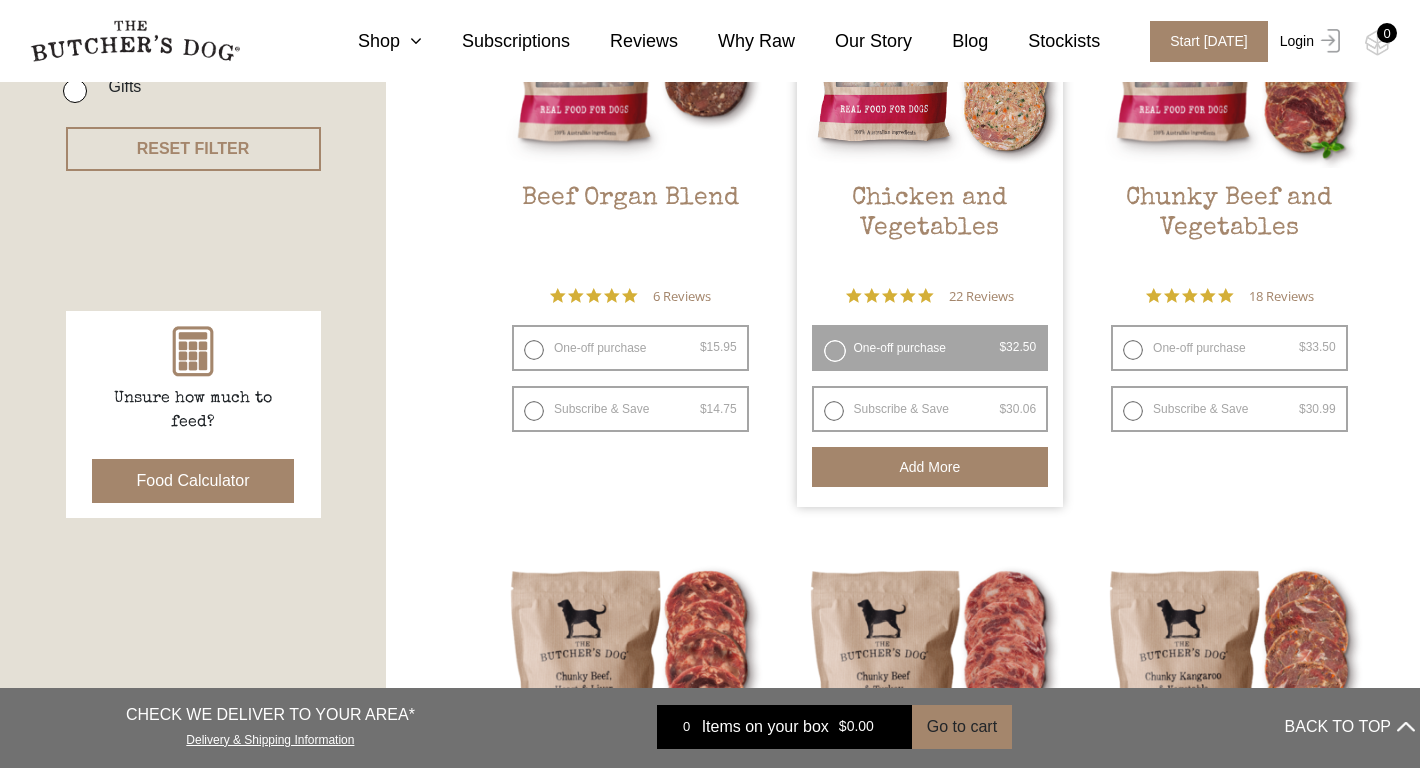 click on "Login" at bounding box center (1307, 41) 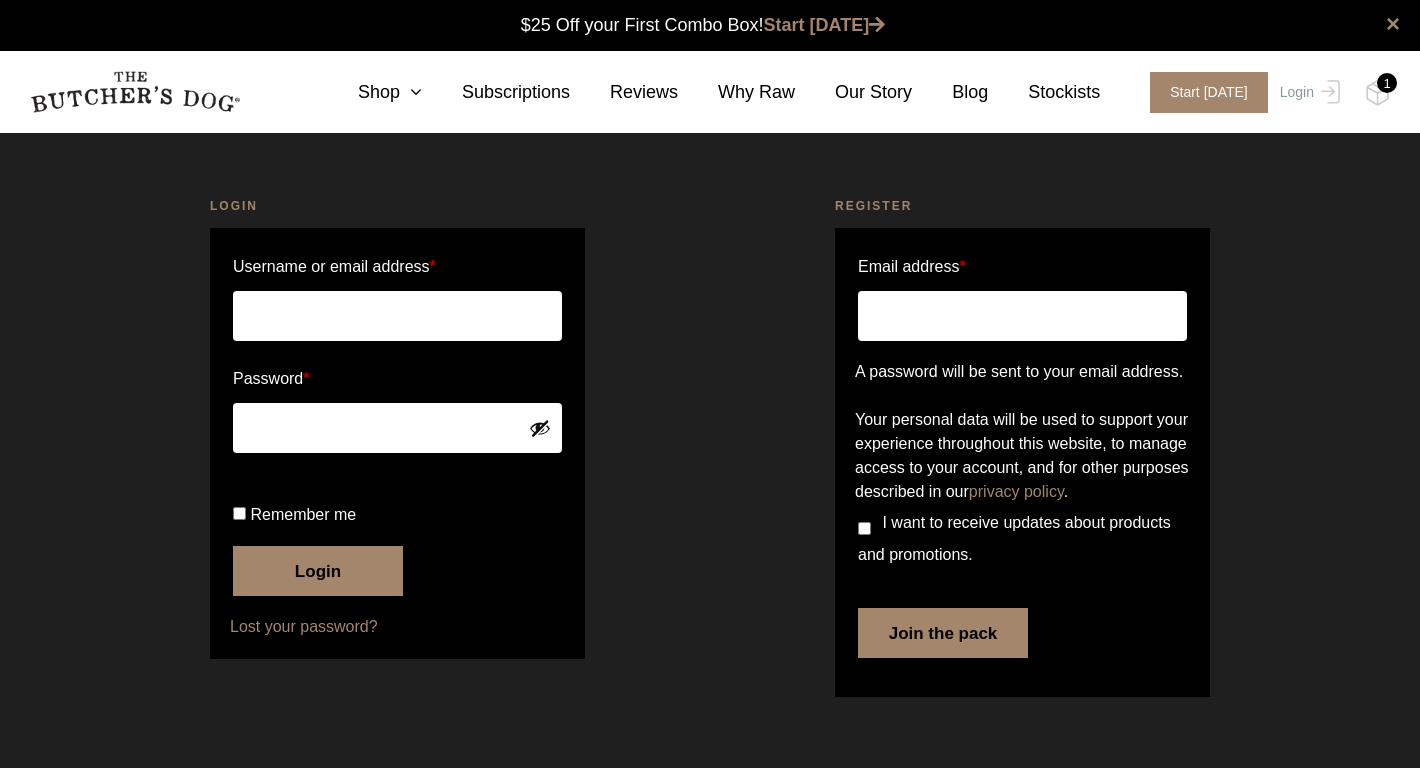 scroll, scrollTop: 0, scrollLeft: 0, axis: both 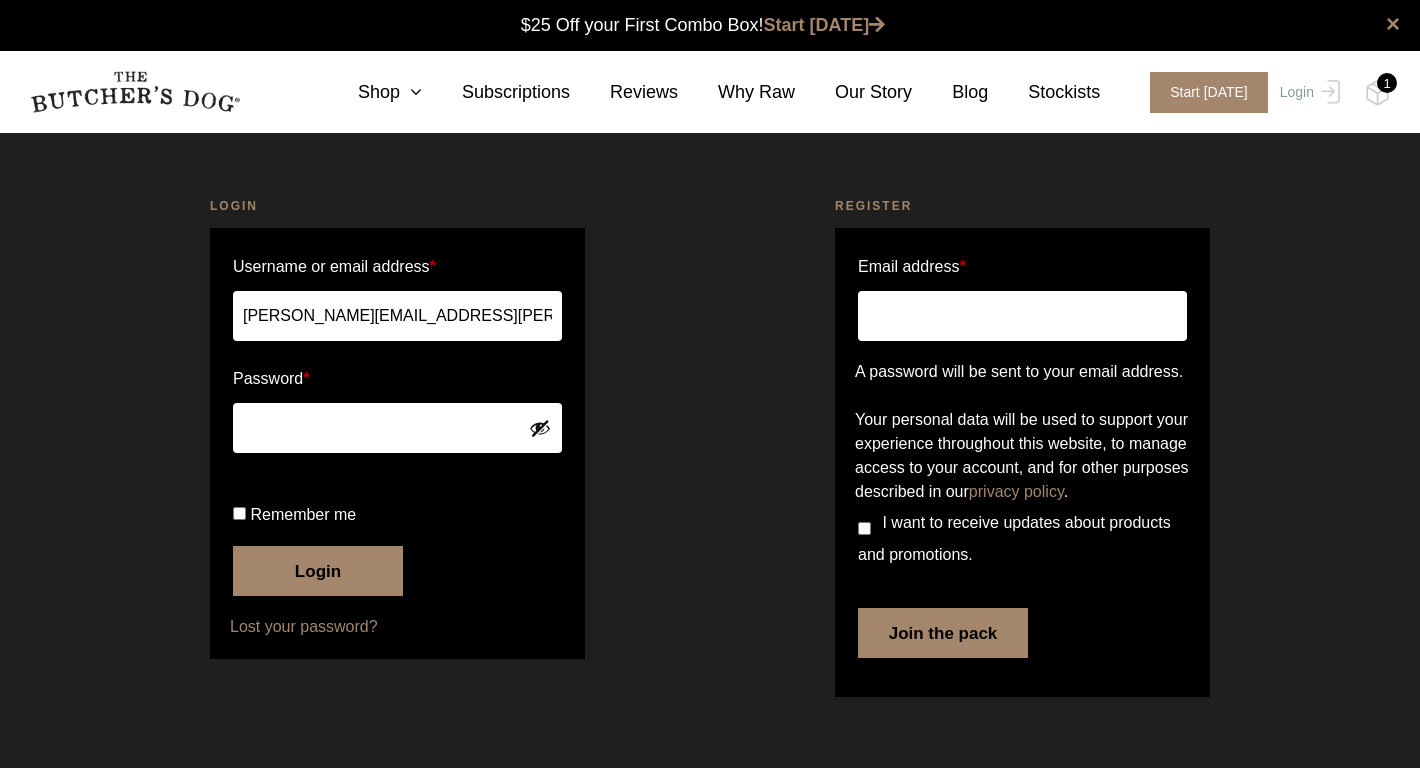 click on "Login" at bounding box center [318, 571] 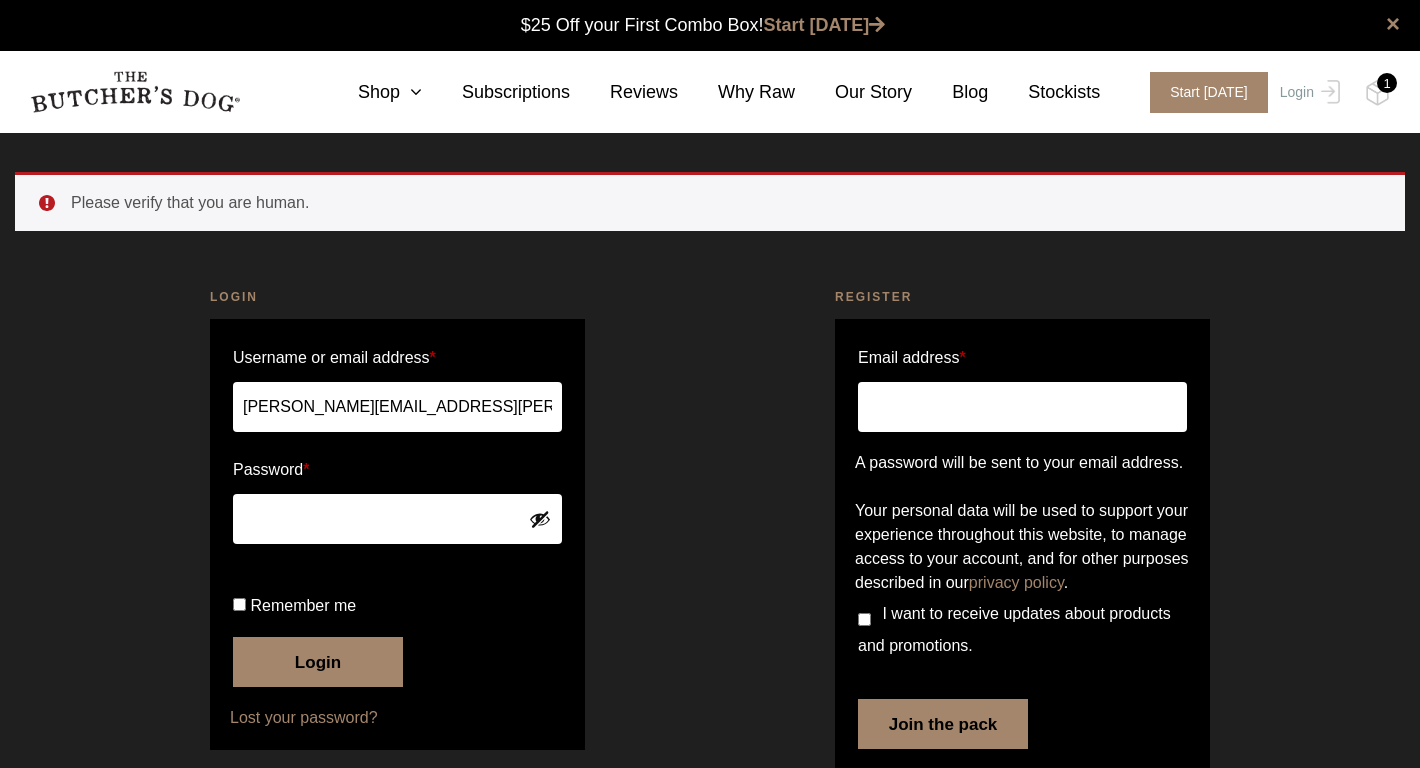 scroll, scrollTop: 0, scrollLeft: 0, axis: both 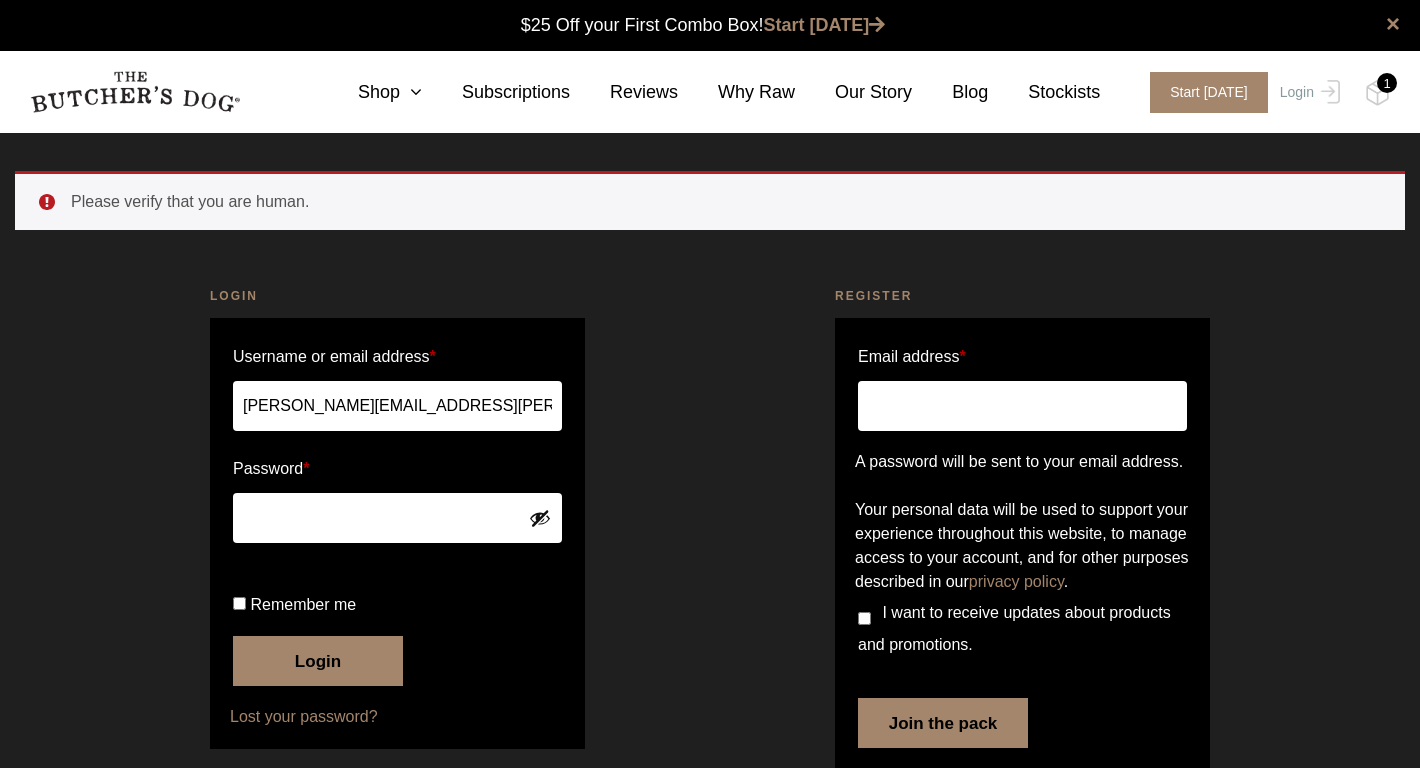 click on "Login" at bounding box center [318, 661] 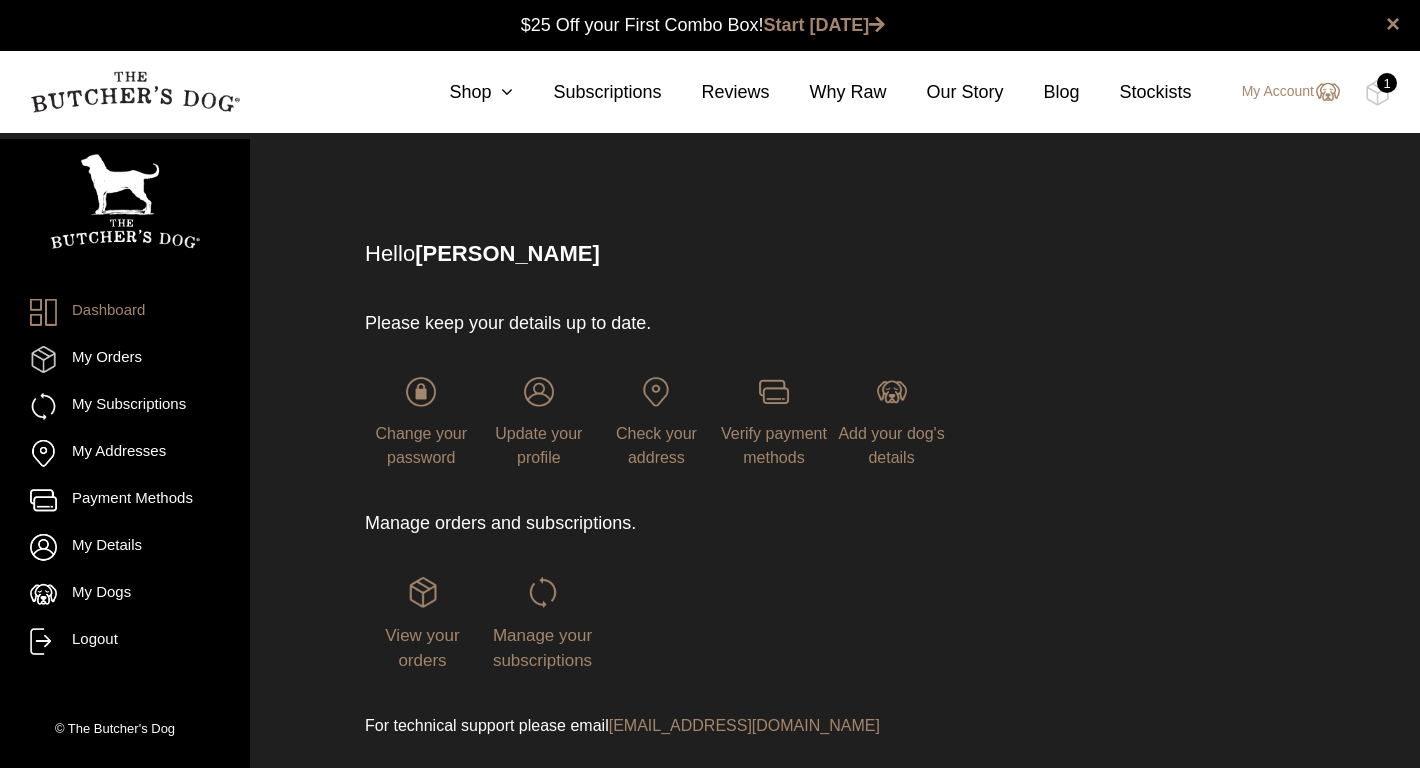 scroll, scrollTop: 0, scrollLeft: 0, axis: both 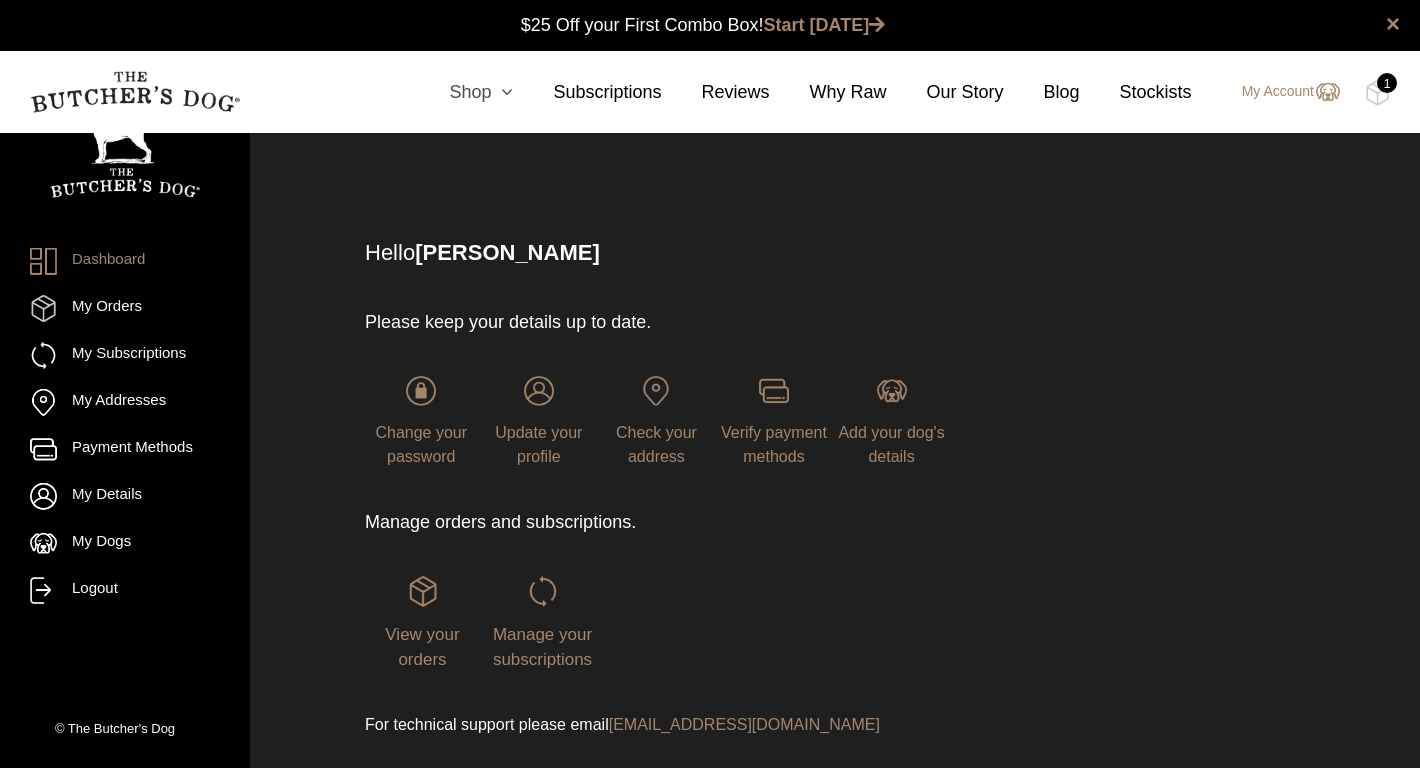 click at bounding box center [502, 92] 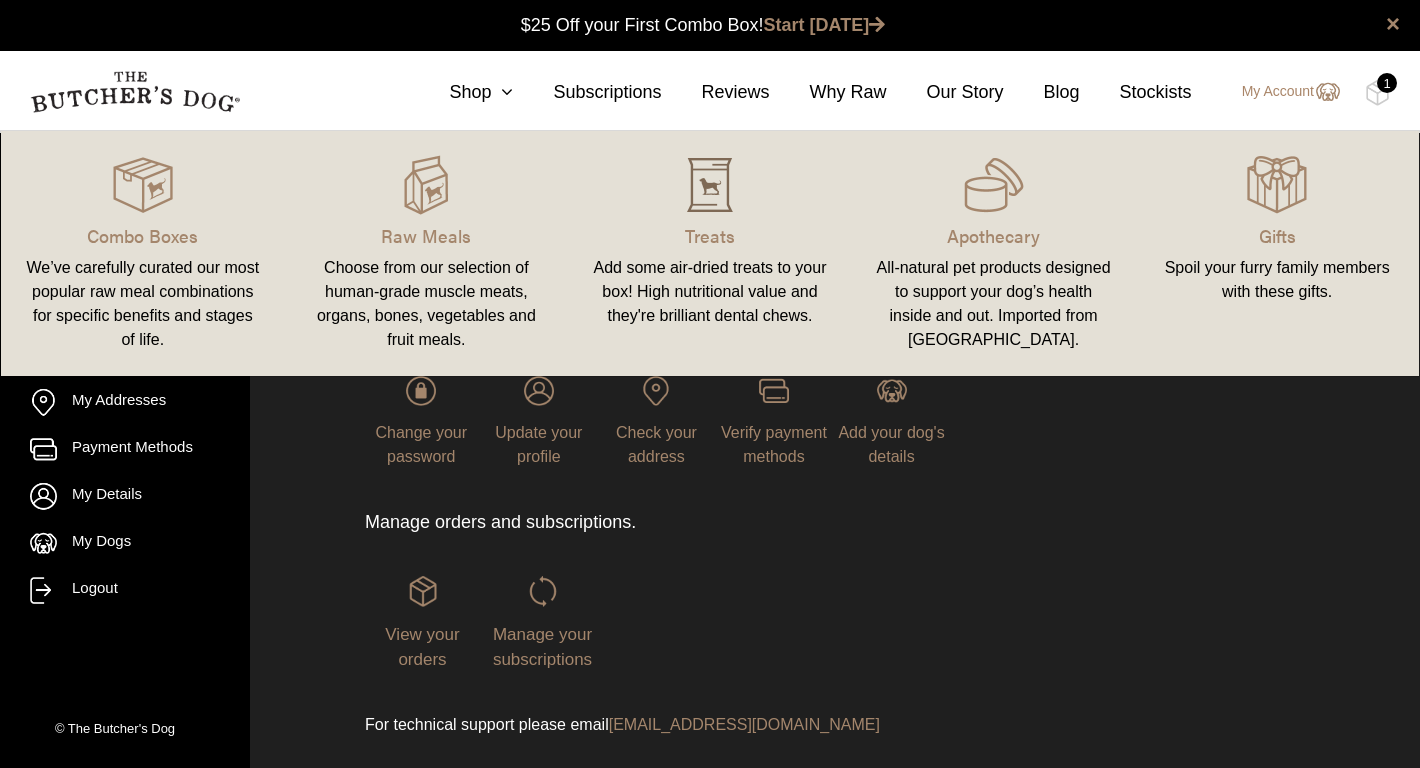 click at bounding box center (710, 185) 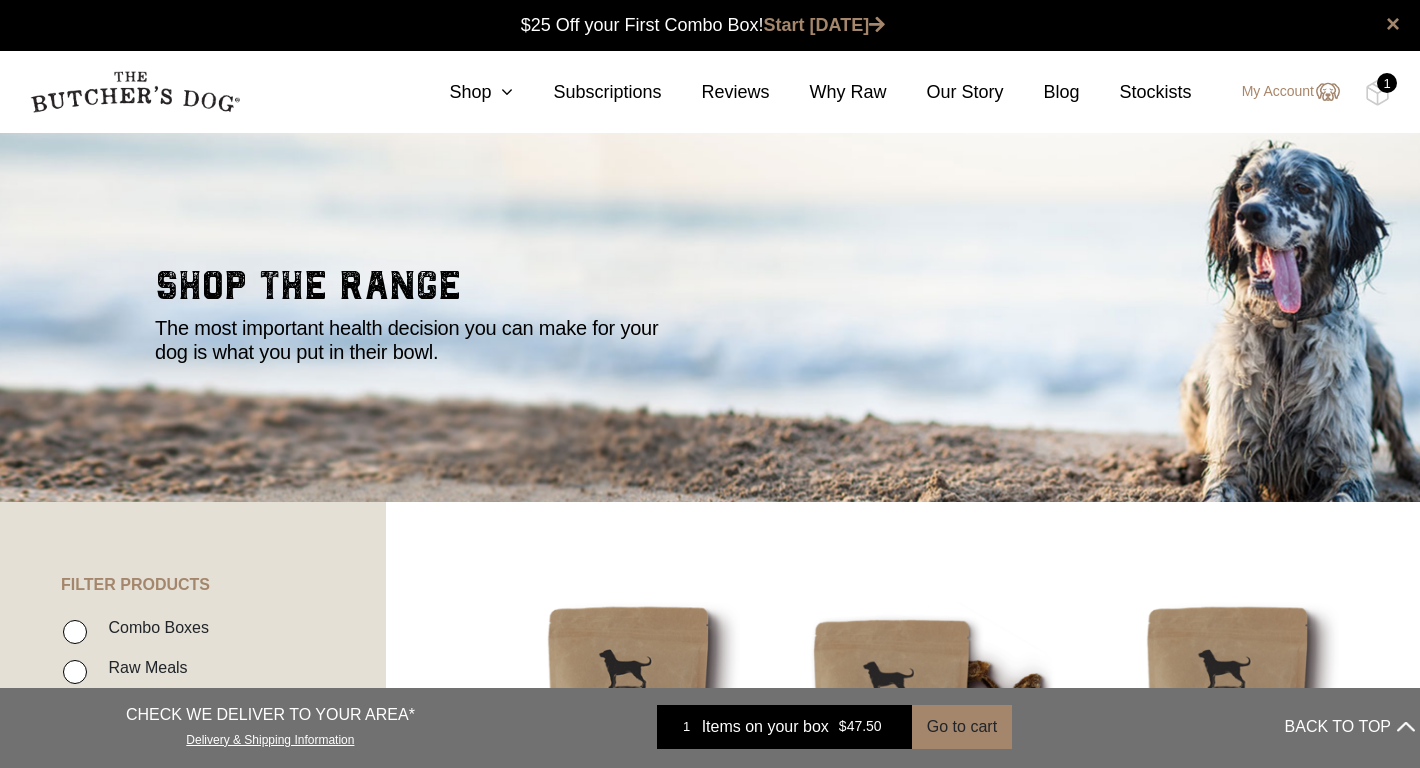 scroll, scrollTop: 0, scrollLeft: 0, axis: both 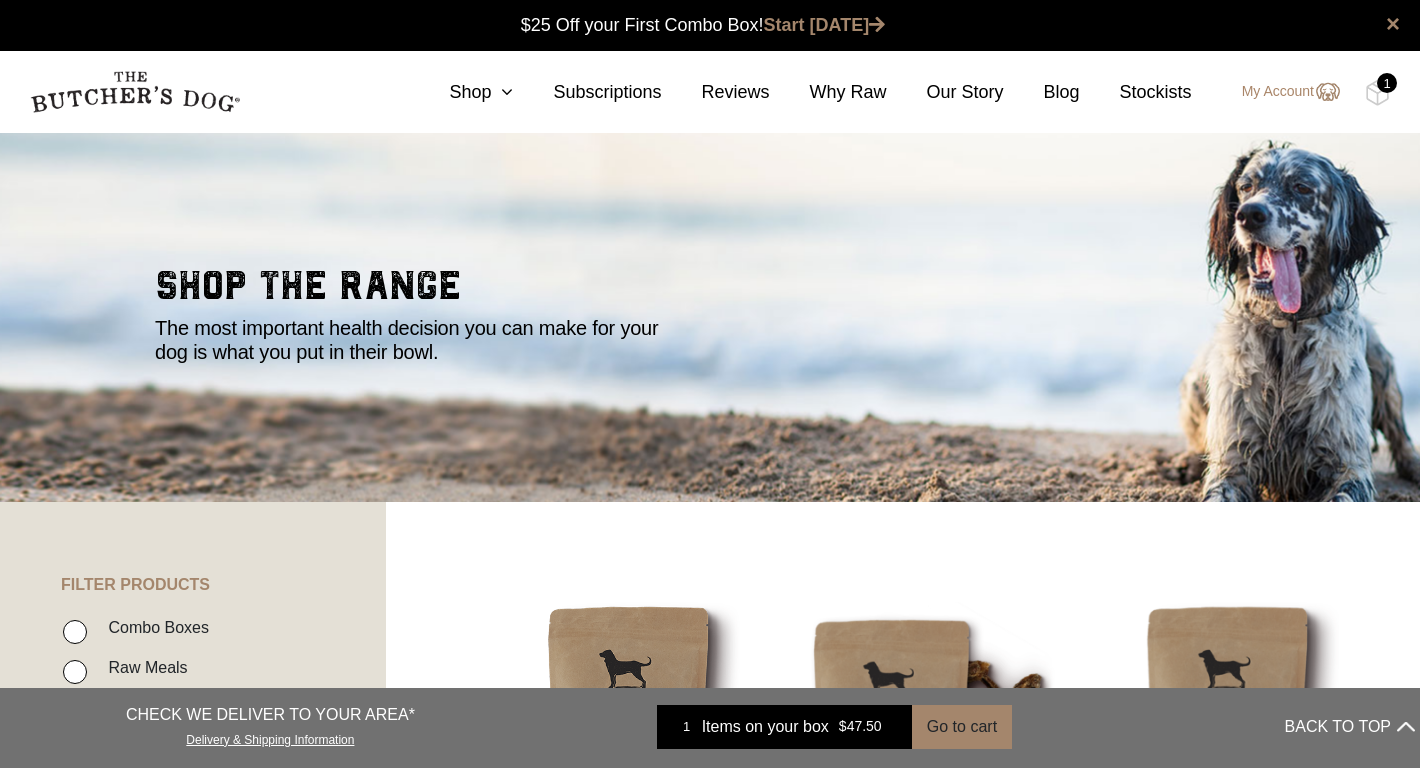 click on "0
Shop
Combo Boxes
Treats" at bounding box center [710, 92] 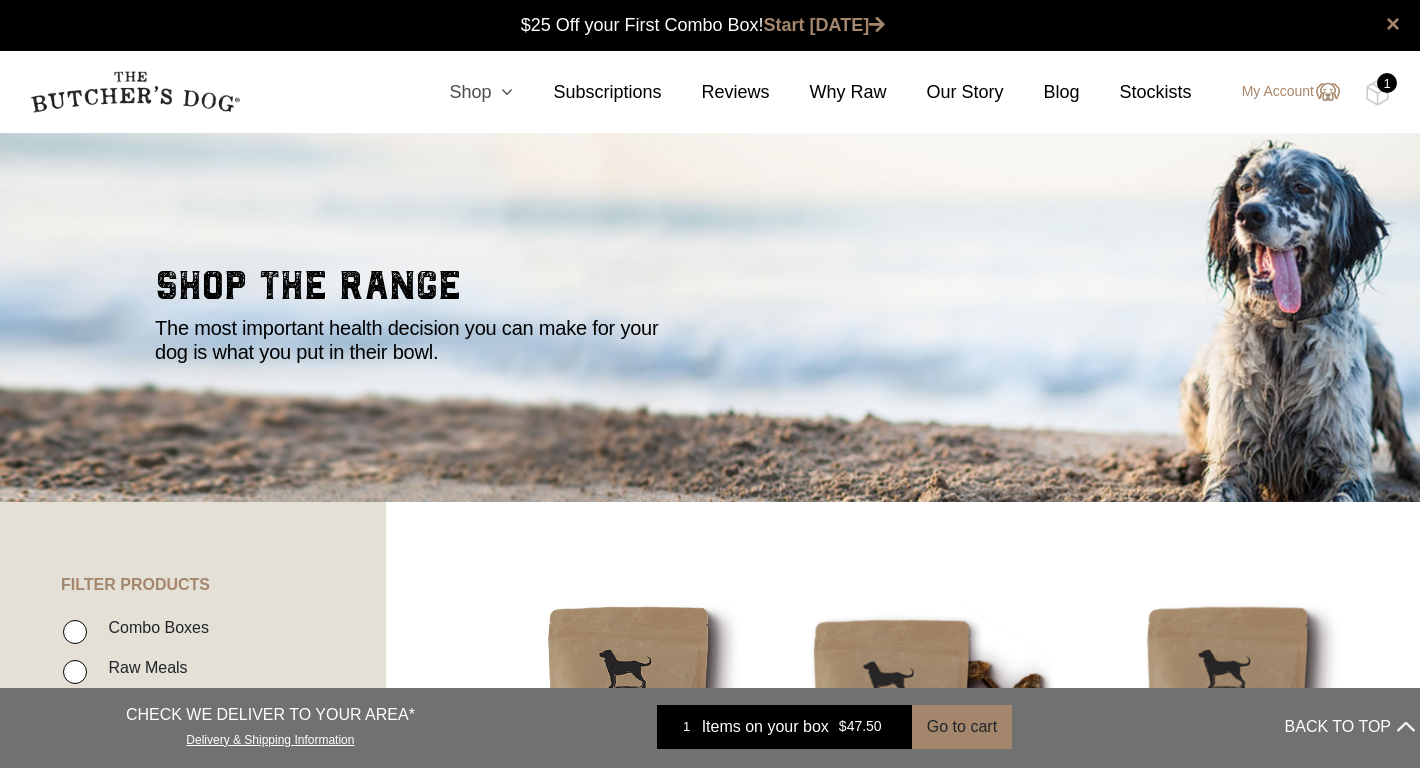 click at bounding box center (502, 92) 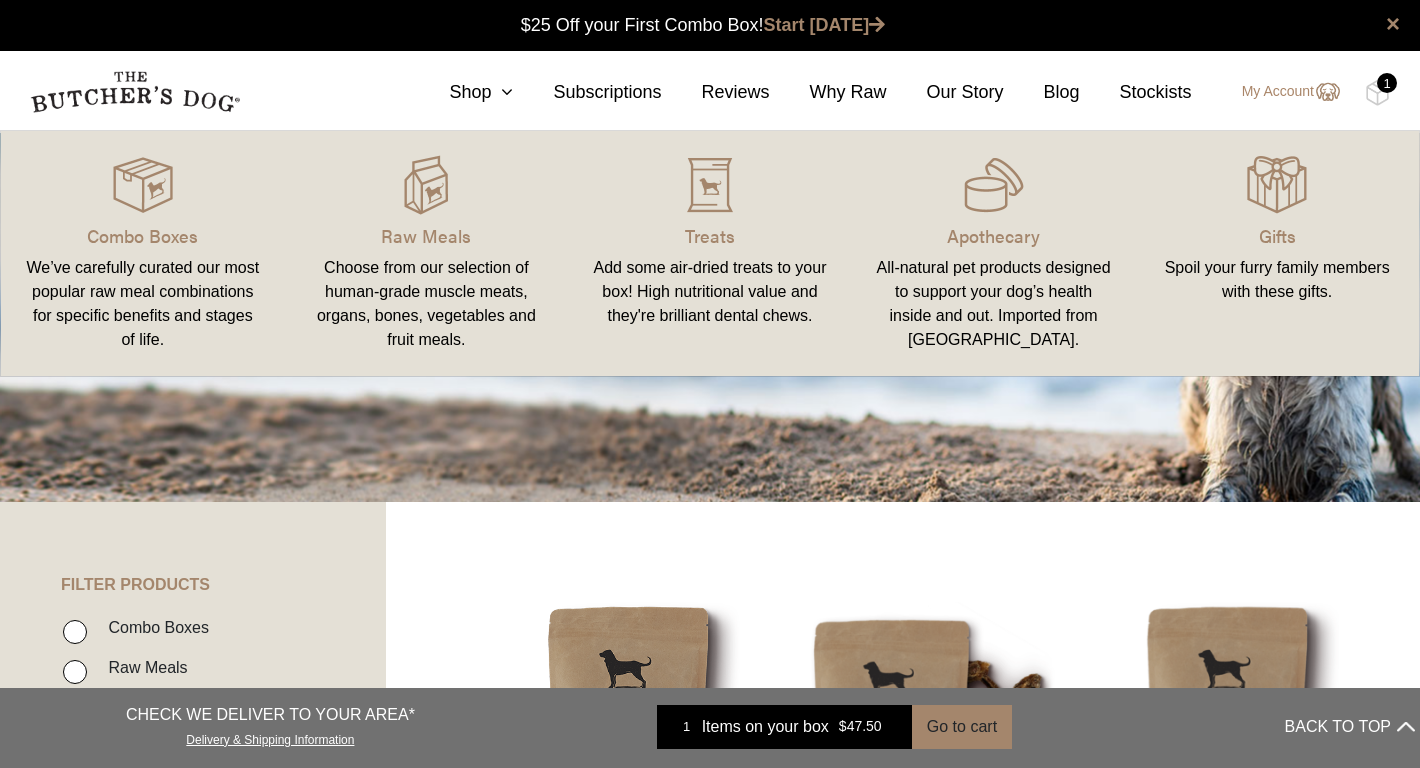 click on "Raw Meals
Choose from our selection of human-grade muscle meats,
organs, bones, vegetables and fruit meals." at bounding box center (427, 253) 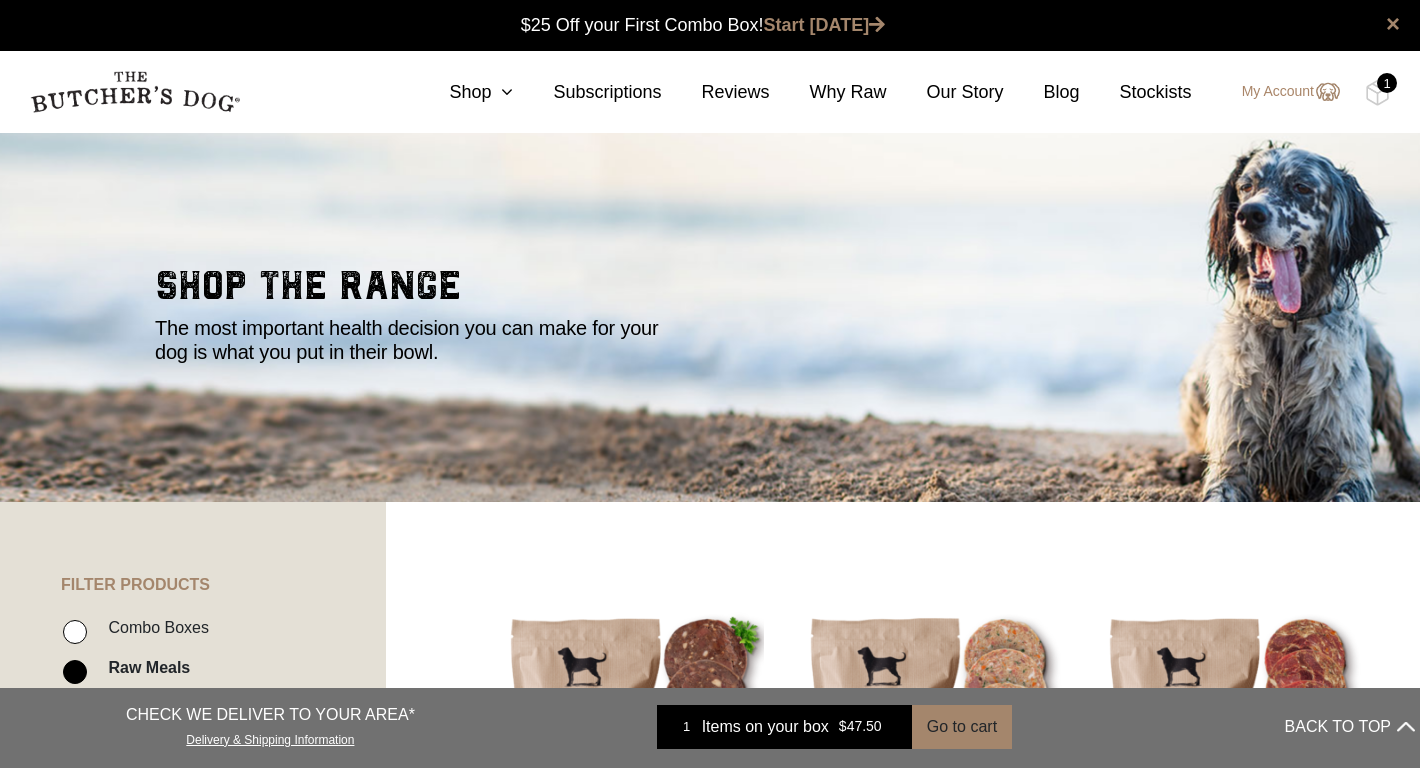 scroll, scrollTop: 0, scrollLeft: 0, axis: both 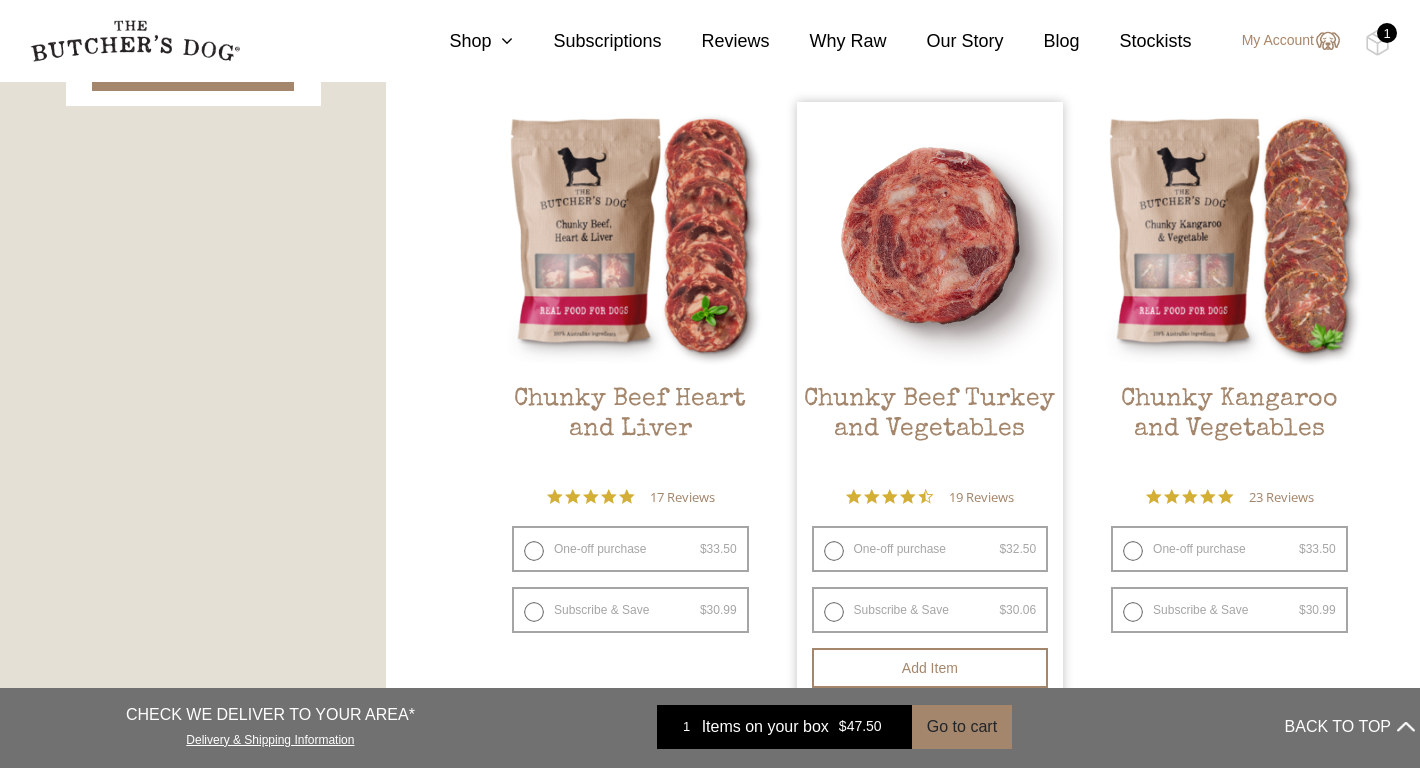 click on "One-off purchase  $ 32.50   —  or subscribe and save    7.5%" at bounding box center (930, 549) 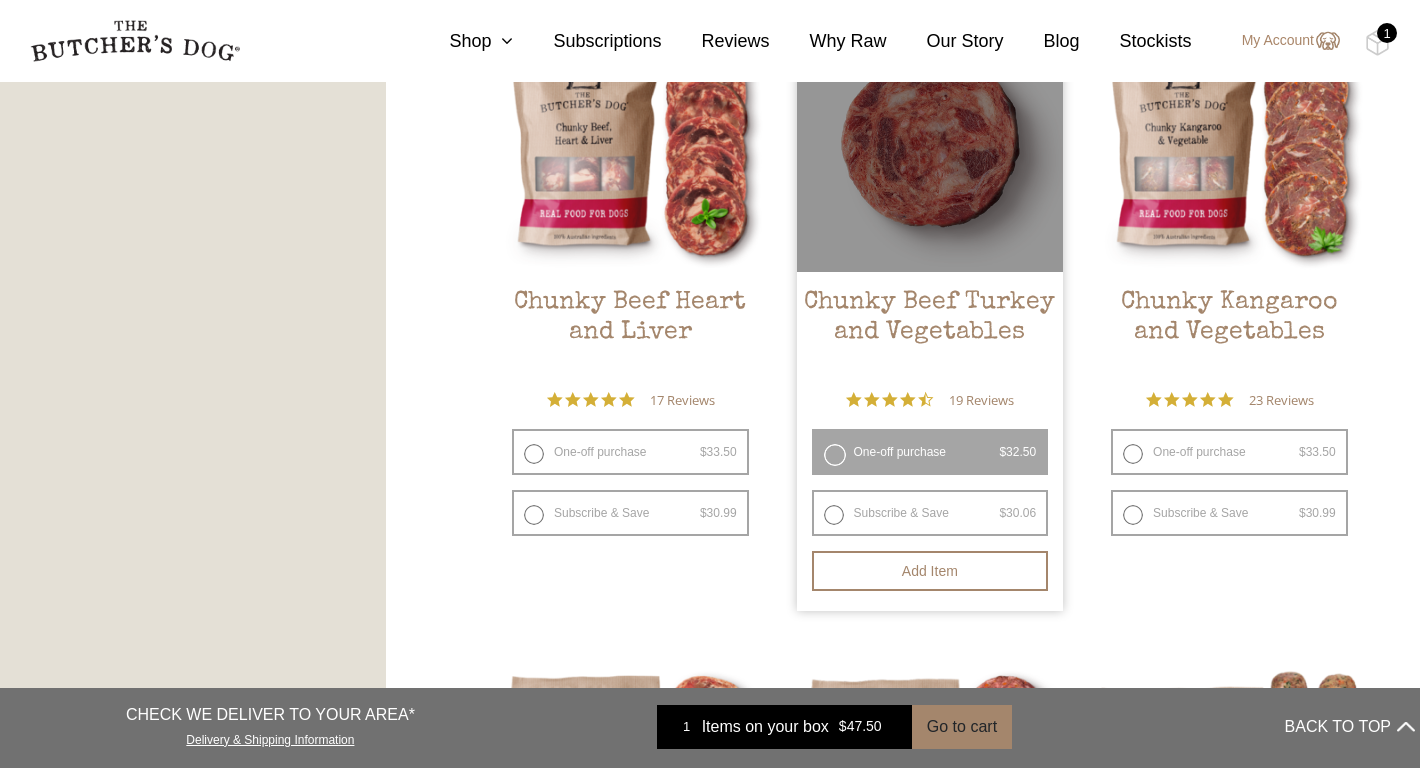 scroll, scrollTop: 1311, scrollLeft: 0, axis: vertical 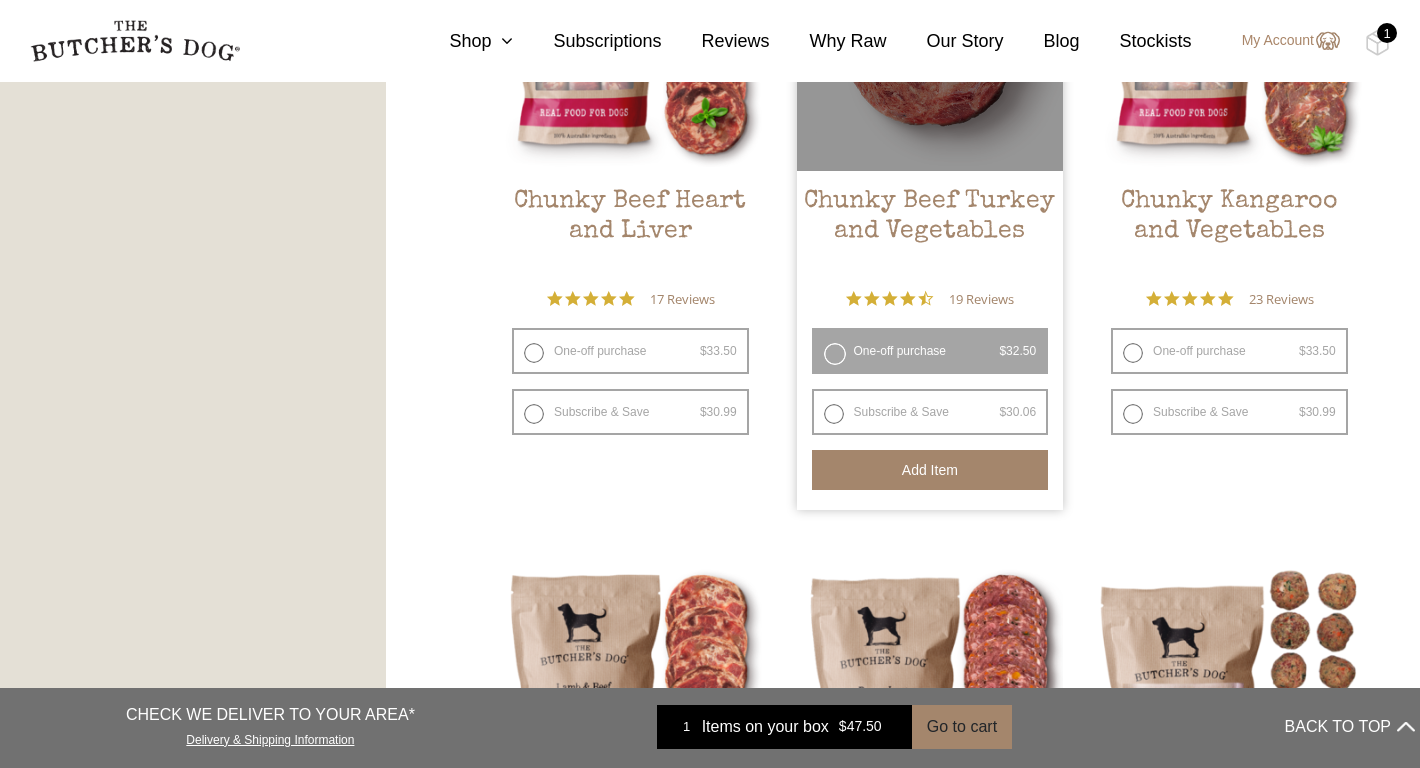 click on "Add item" at bounding box center (930, 470) 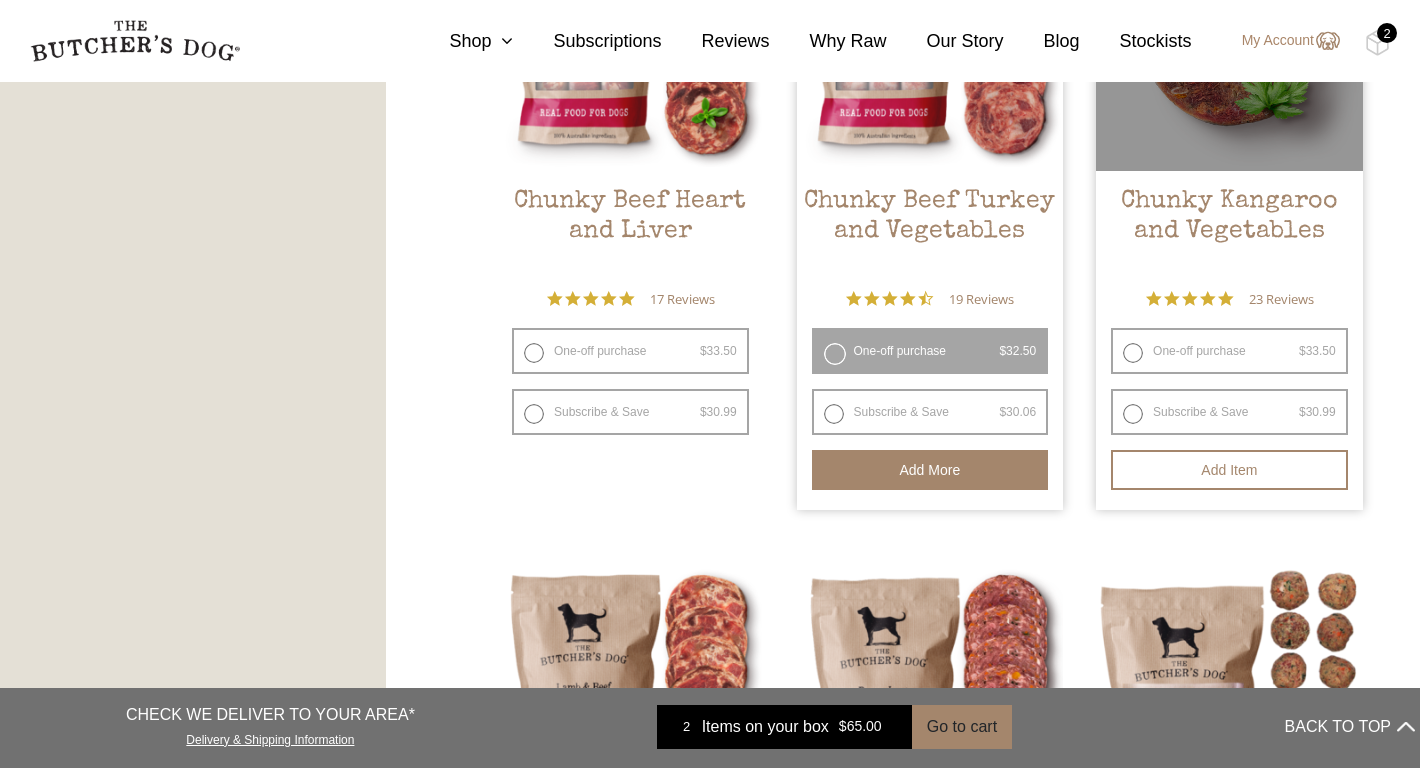 click on "One-off purchase  $ 33.50   —  or subscribe and save    7.5%" at bounding box center [1229, 351] 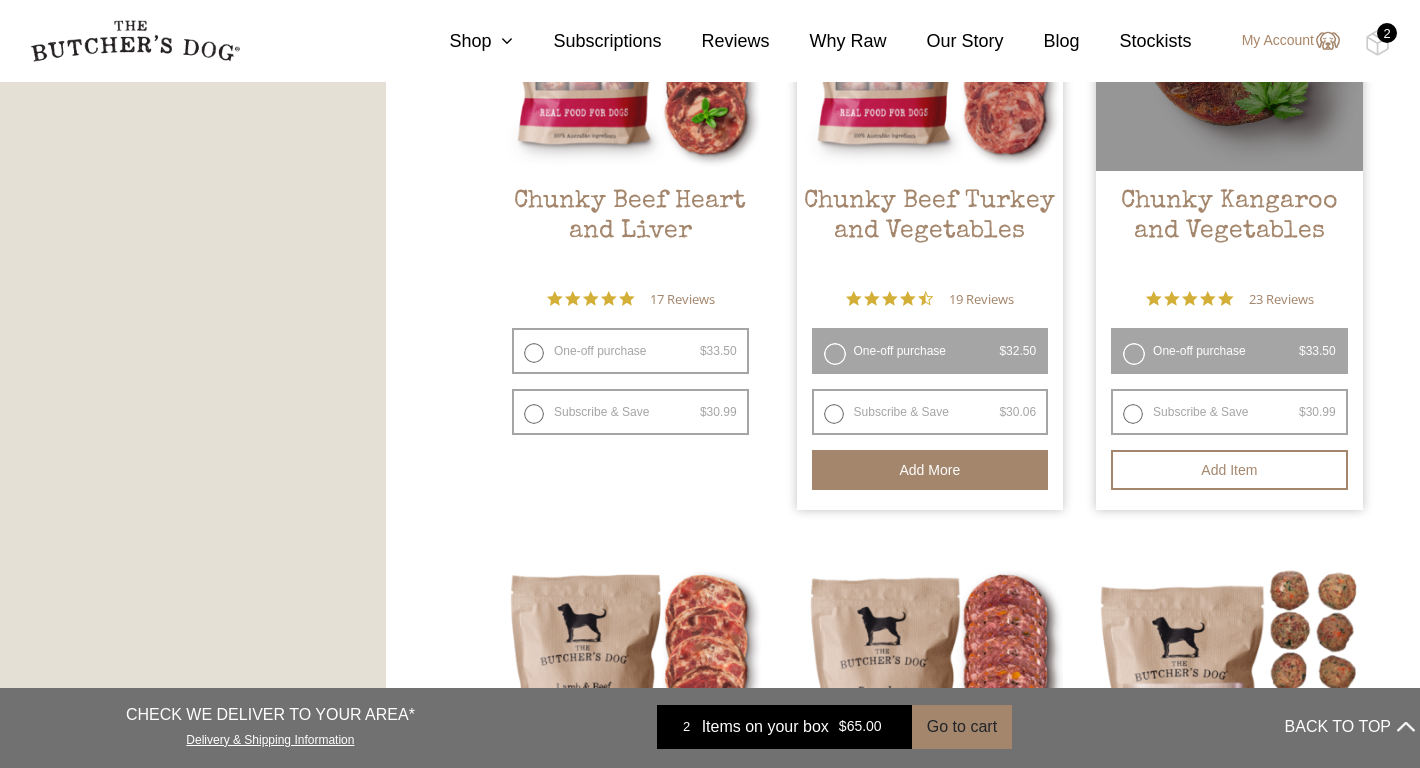 radio on "false" 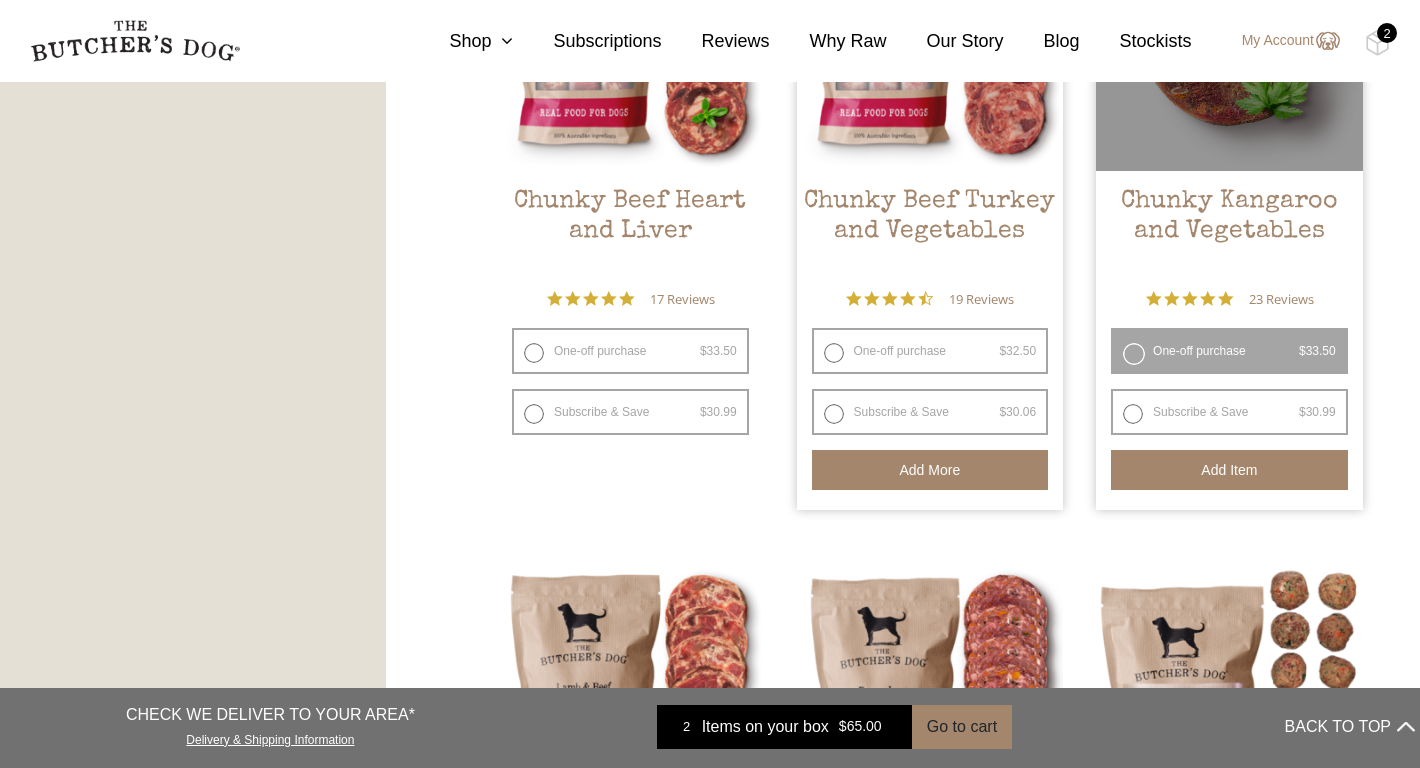 click on "Add item" at bounding box center [1229, 470] 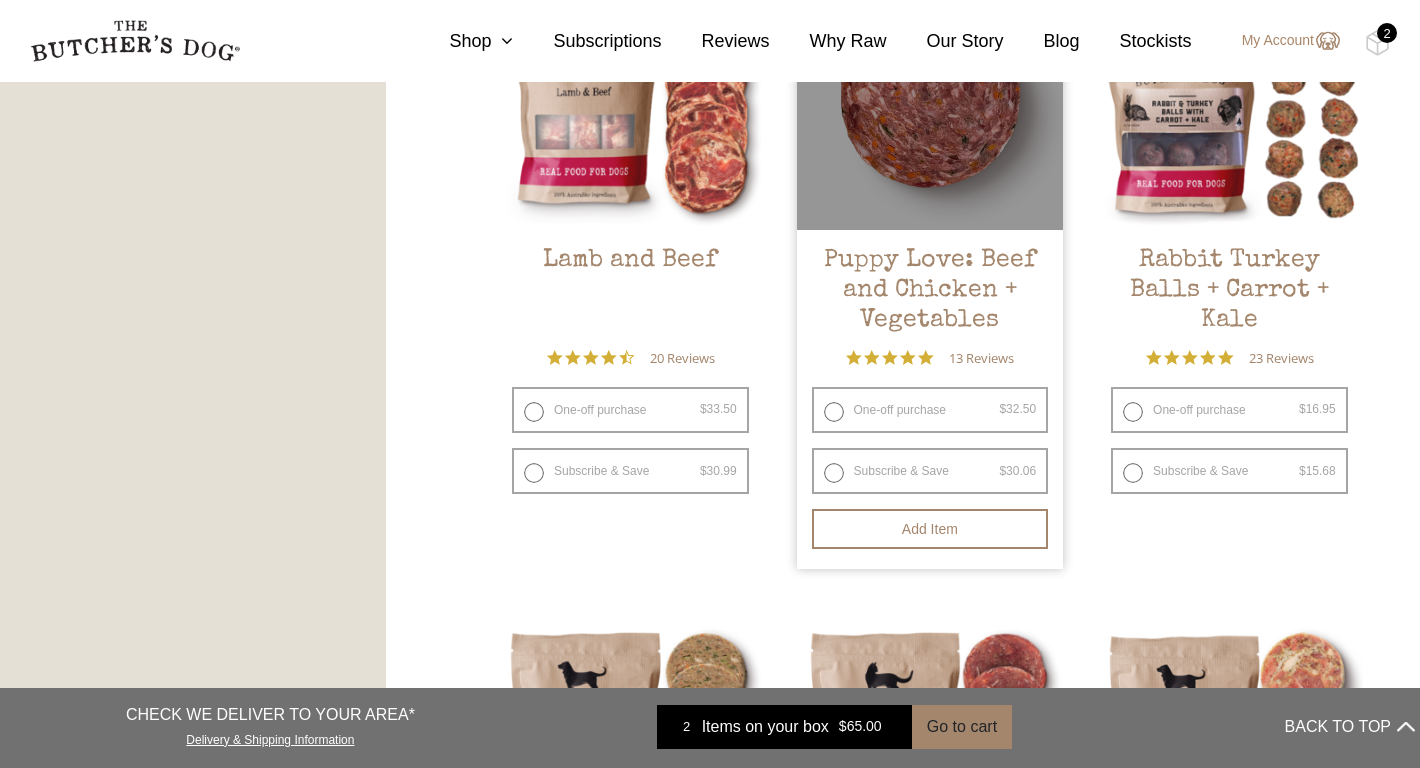 scroll, scrollTop: 1907, scrollLeft: 0, axis: vertical 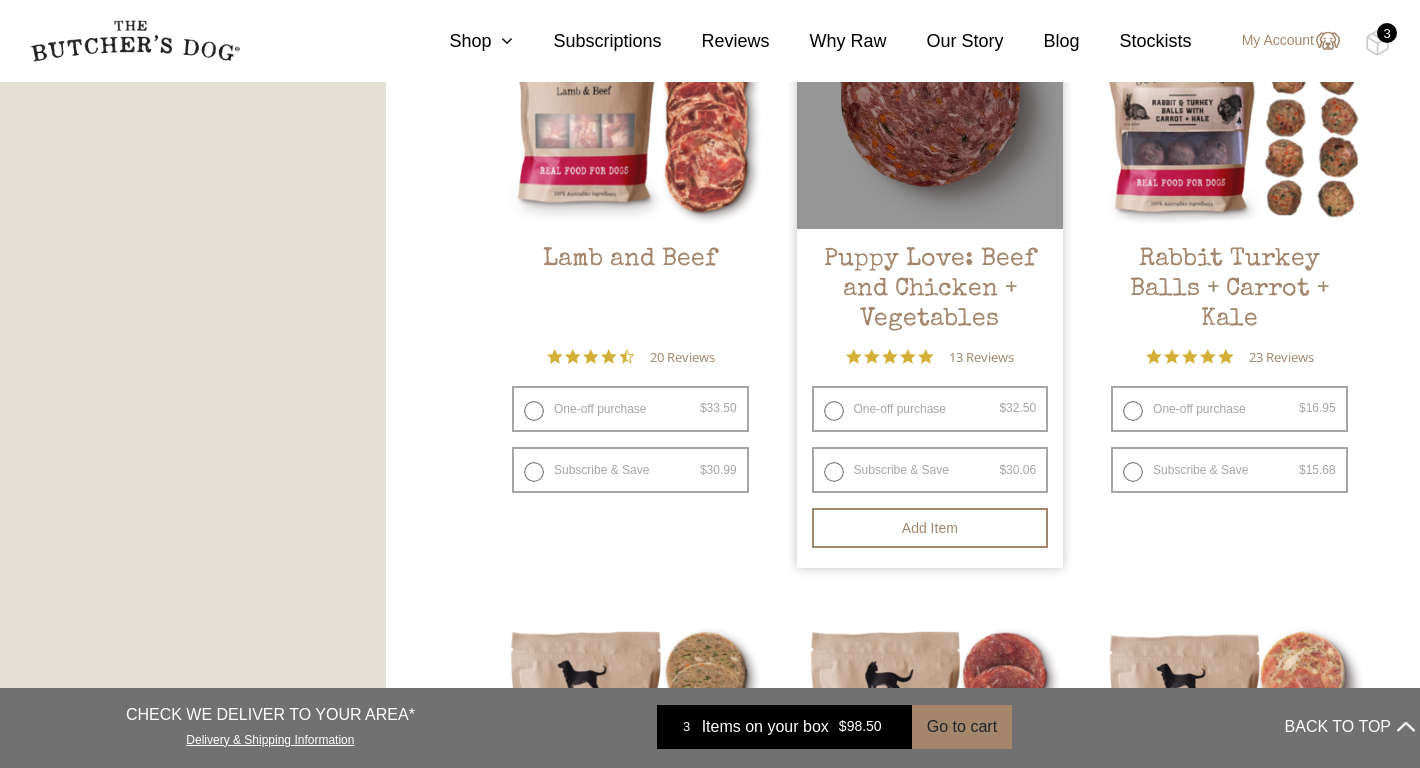 click on "One-off purchase  $ 32.50   —  or subscribe and save    7.5%" at bounding box center (930, 409) 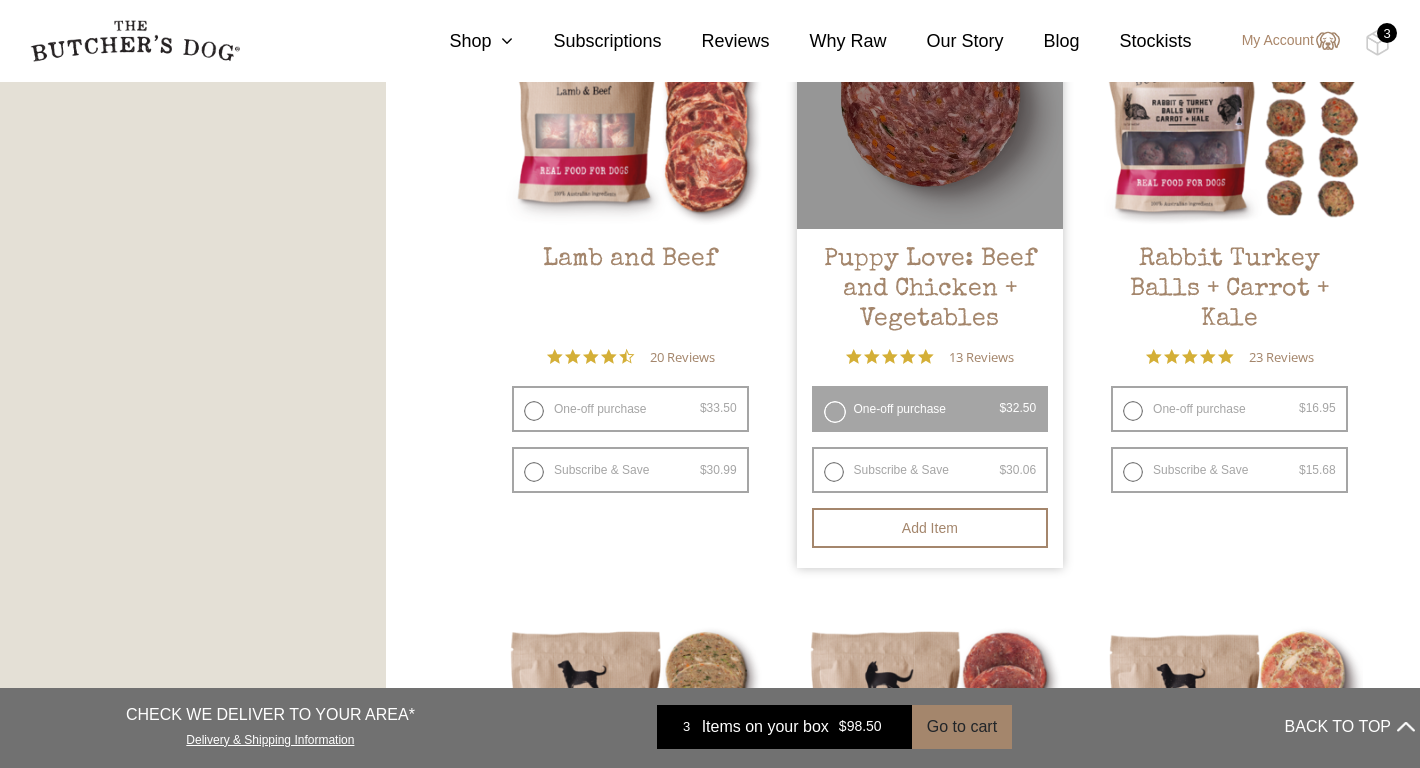 radio on "false" 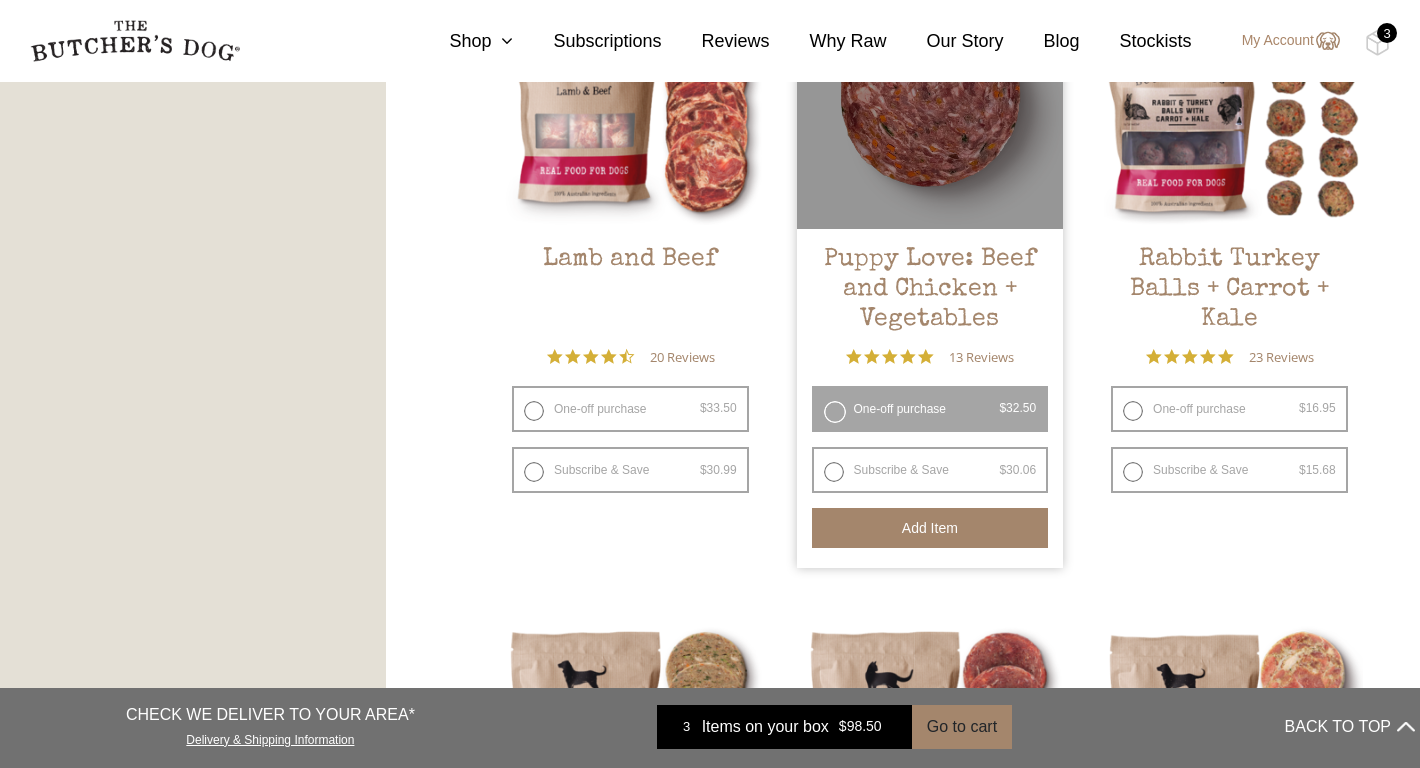 click on "Add item" at bounding box center (930, 528) 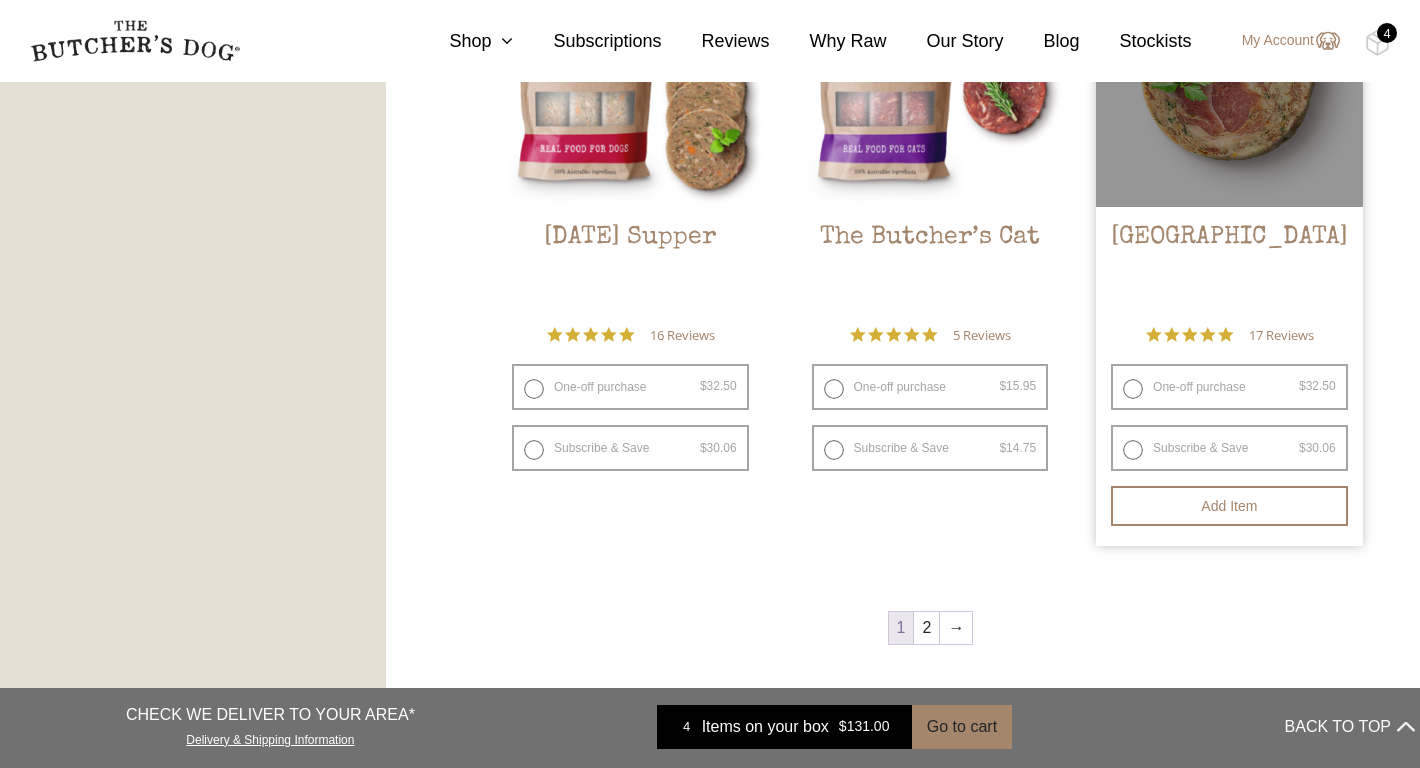 scroll, scrollTop: 2584, scrollLeft: 0, axis: vertical 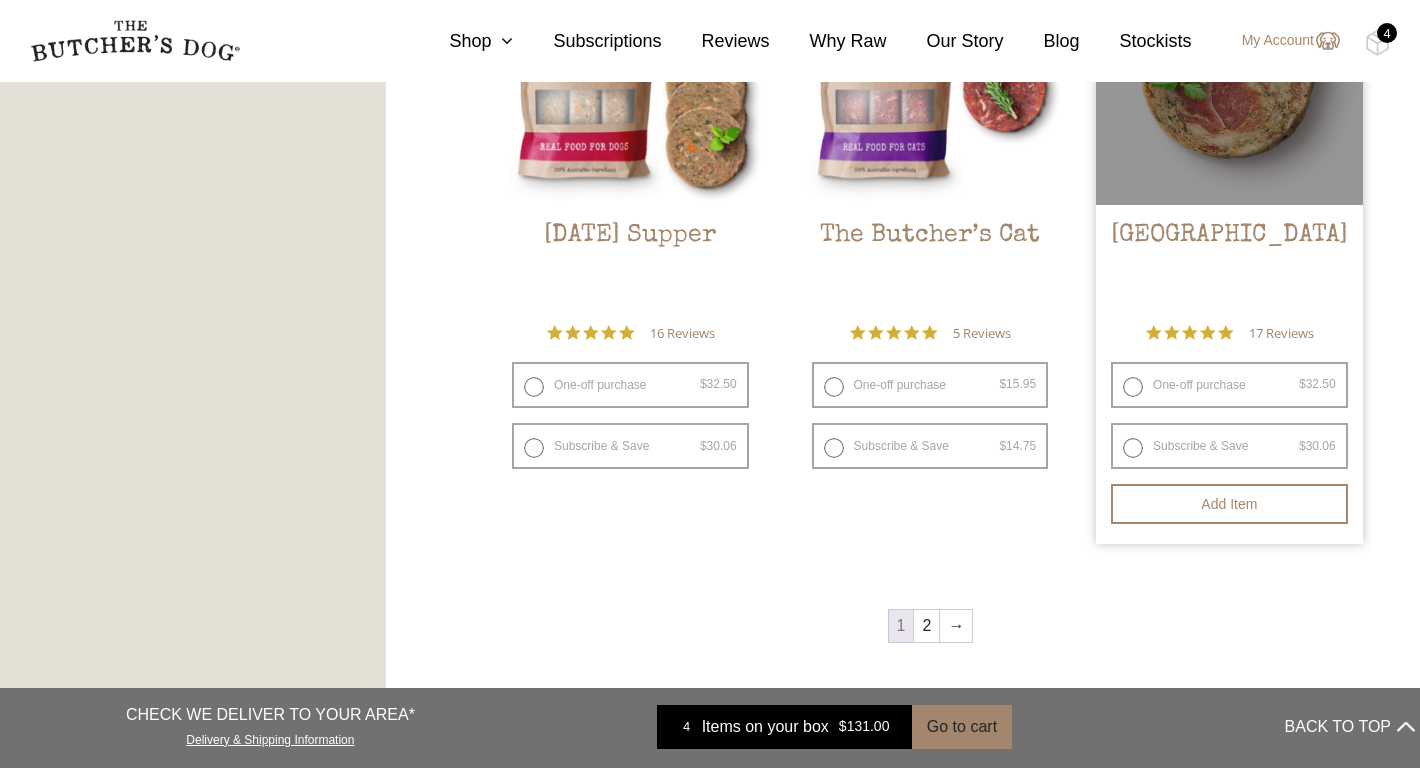 click on "One-off purchase  $ 32.50   —  or subscribe and save    7.5%" at bounding box center (1229, 385) 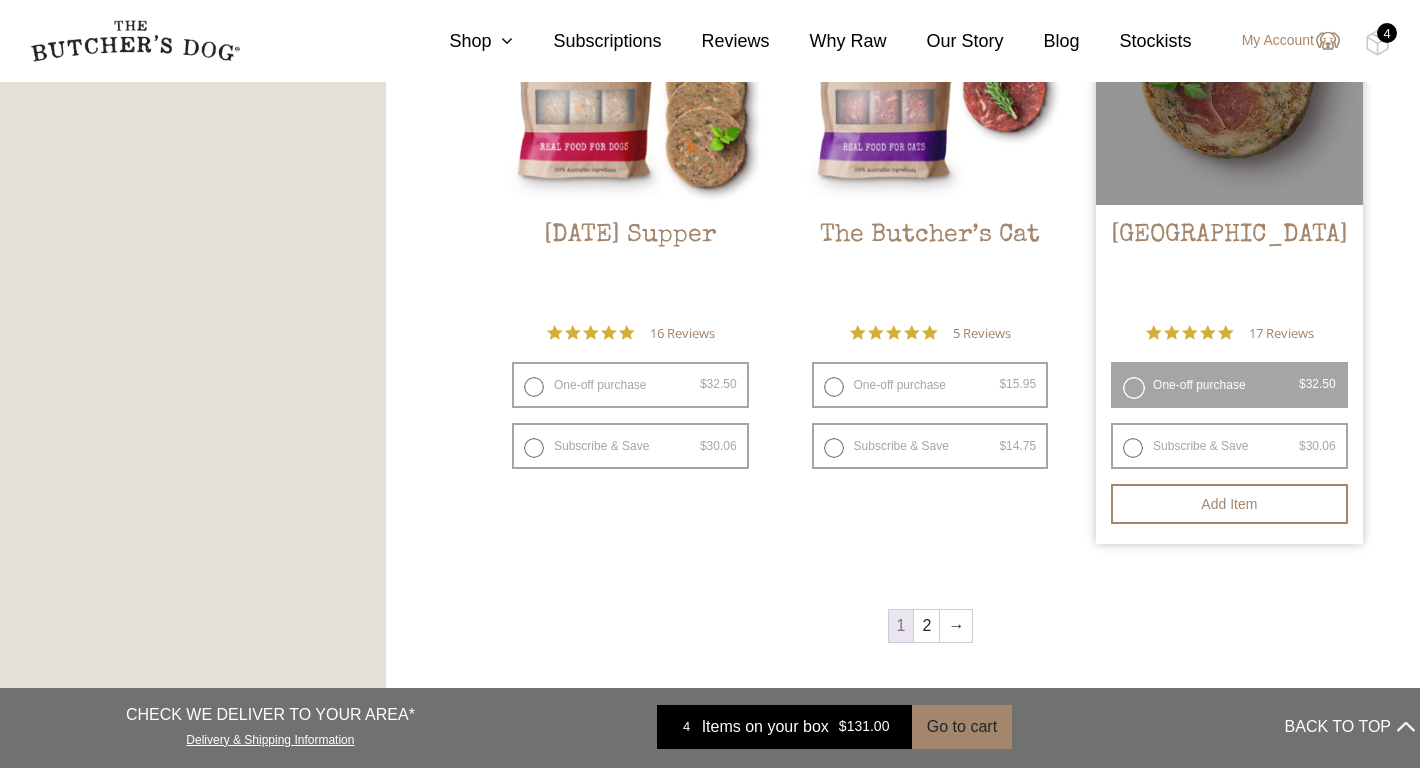 radio on "false" 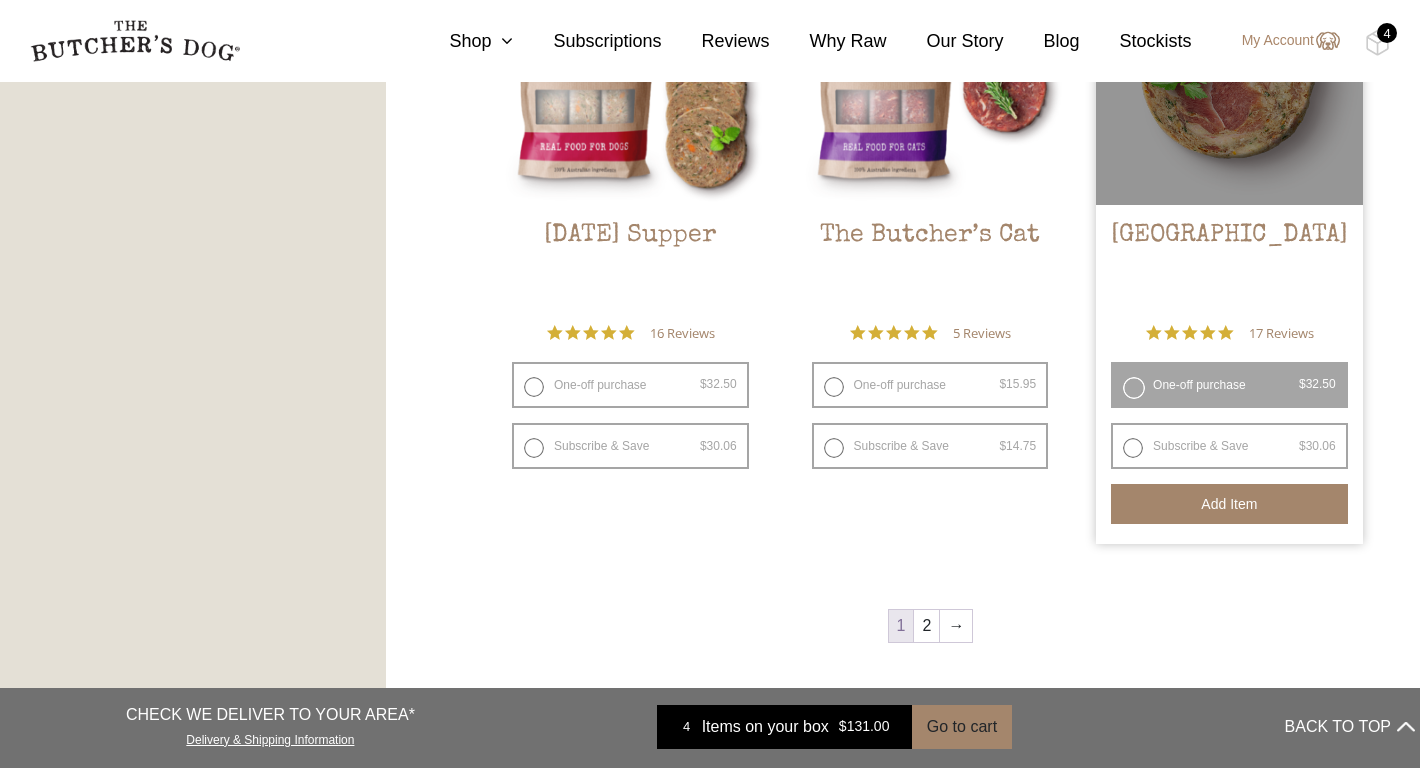 click on "Add item" at bounding box center [1229, 504] 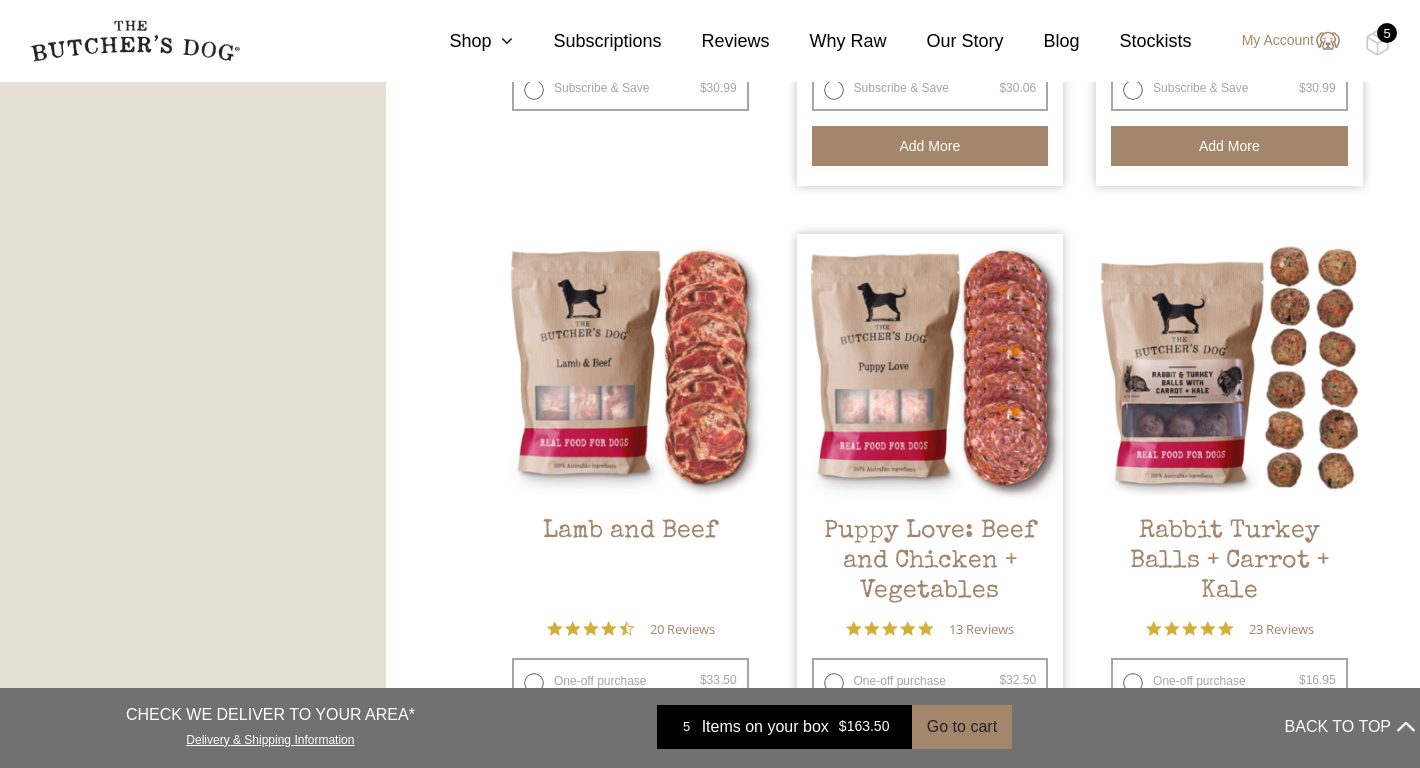 scroll, scrollTop: 1634, scrollLeft: 0, axis: vertical 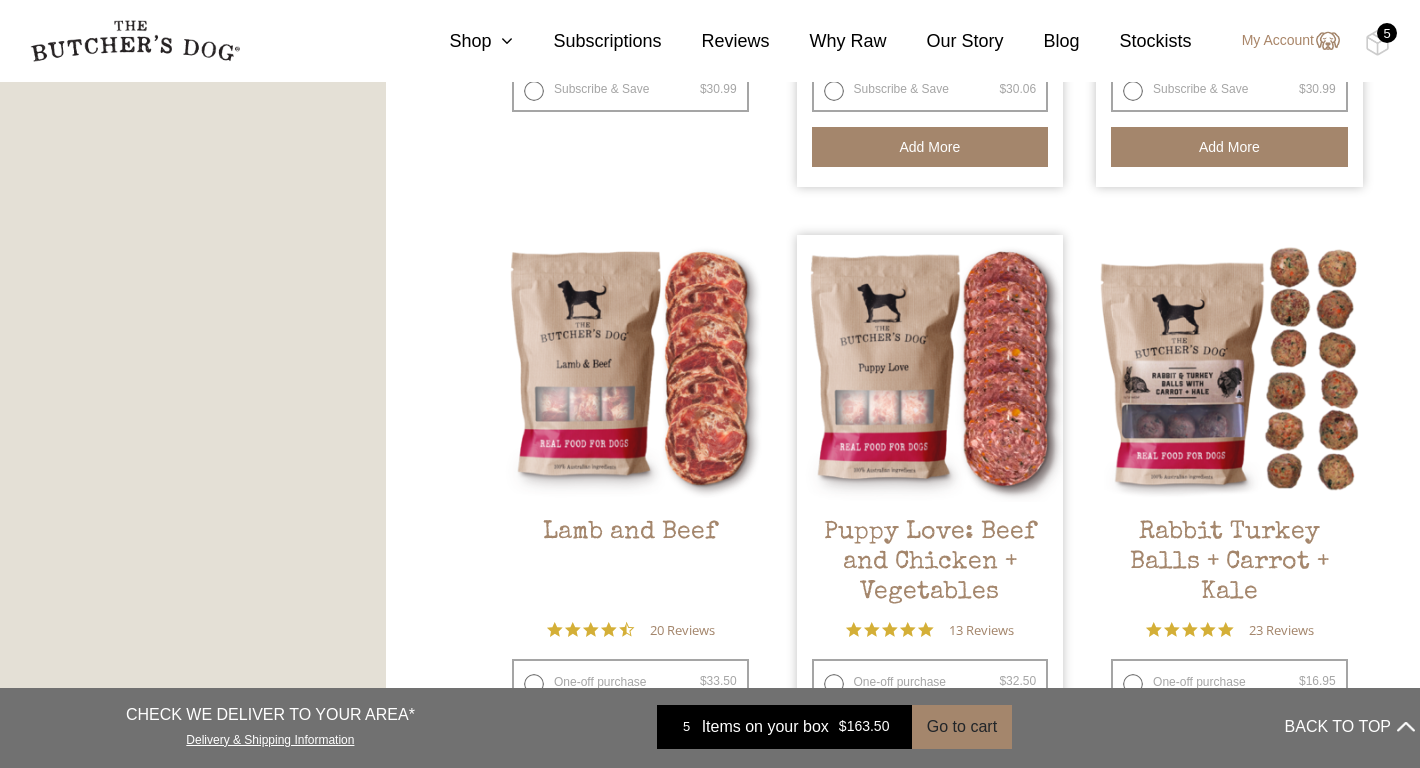 click on "5" at bounding box center (1387, 33) 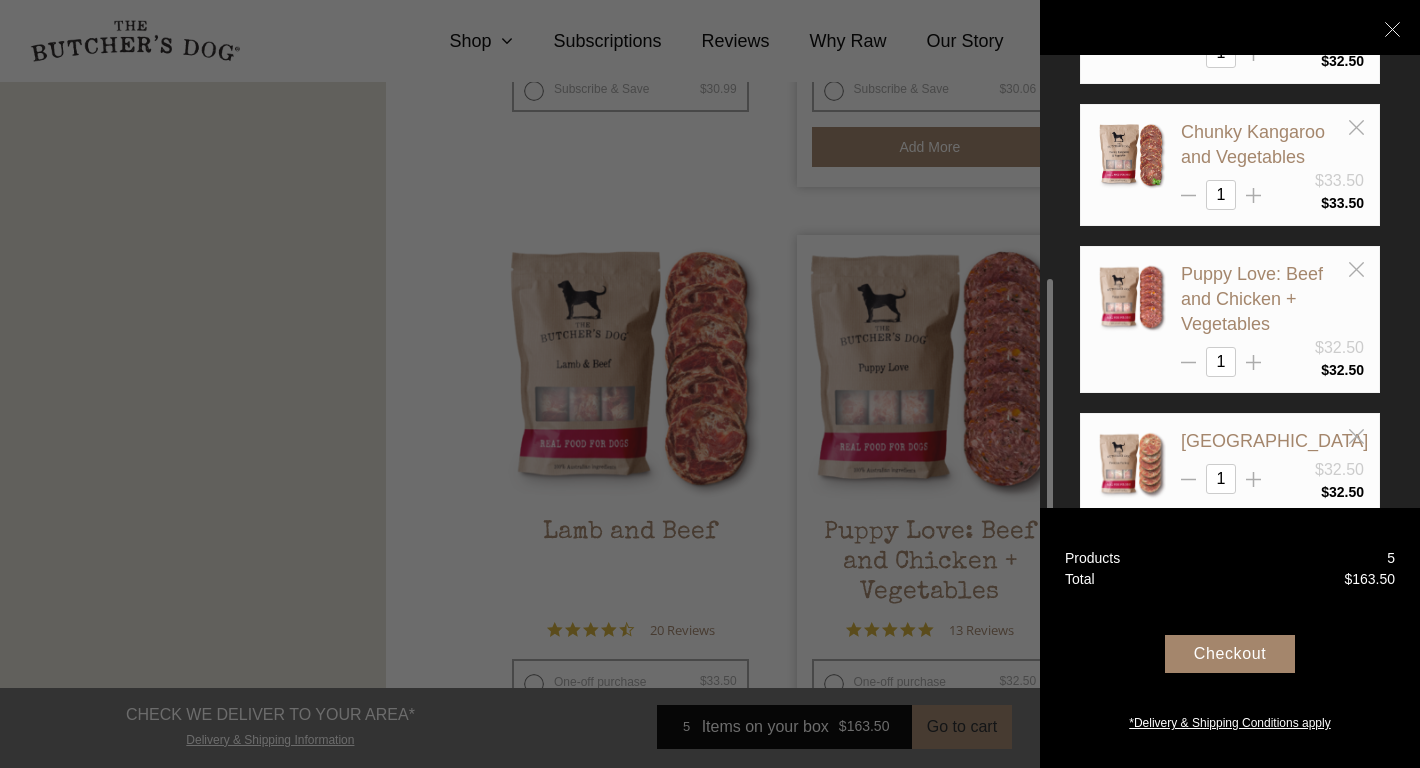 scroll, scrollTop: 312, scrollLeft: 0, axis: vertical 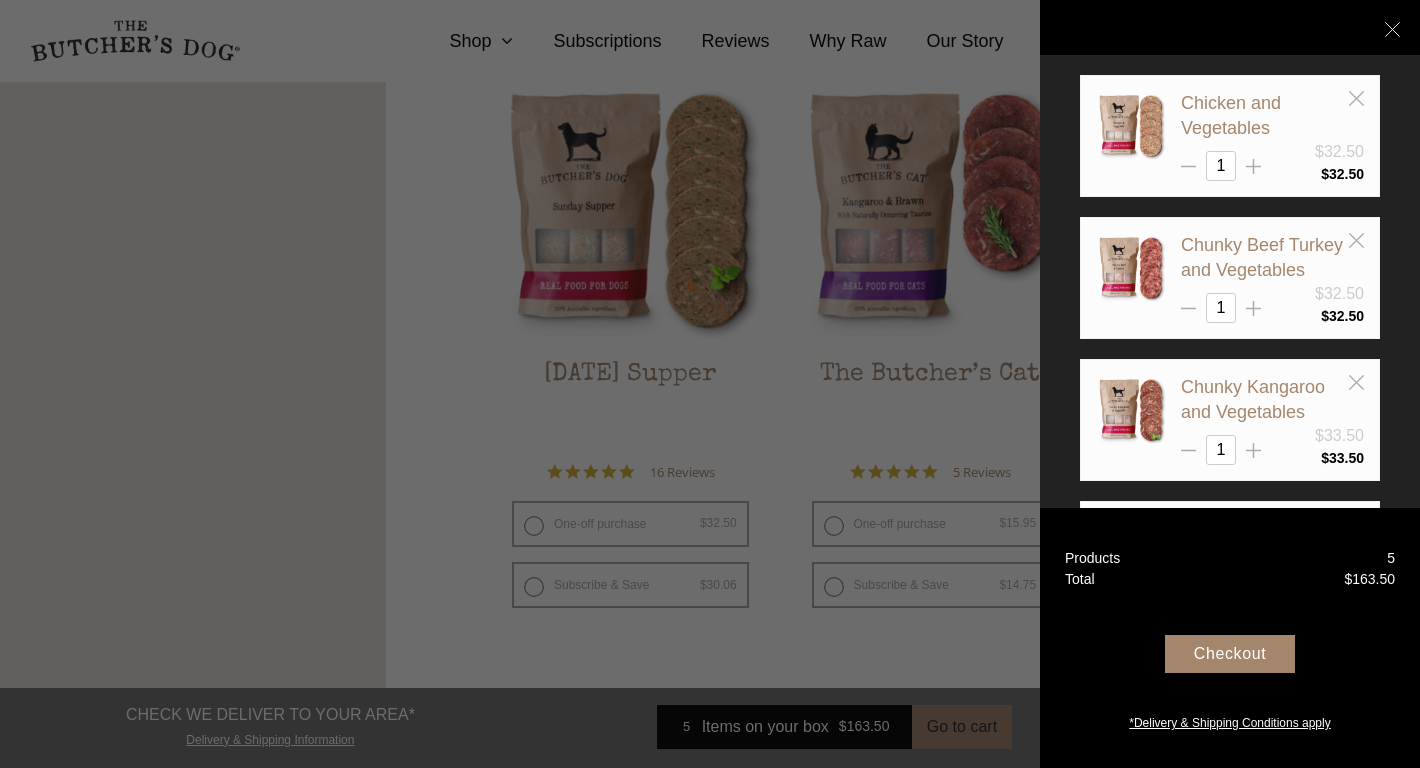 click on "Checkout" at bounding box center [1230, 654] 